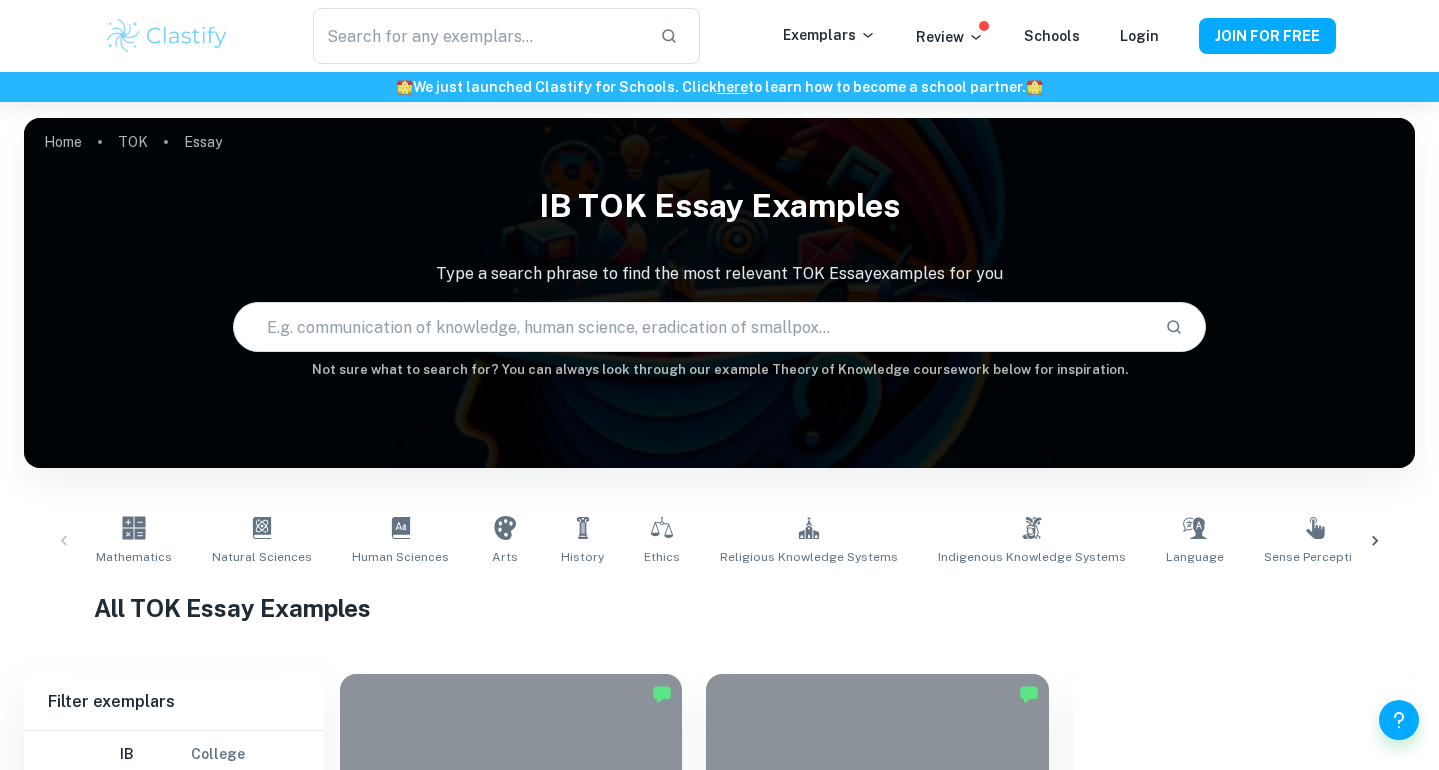 scroll, scrollTop: 0, scrollLeft: 0, axis: both 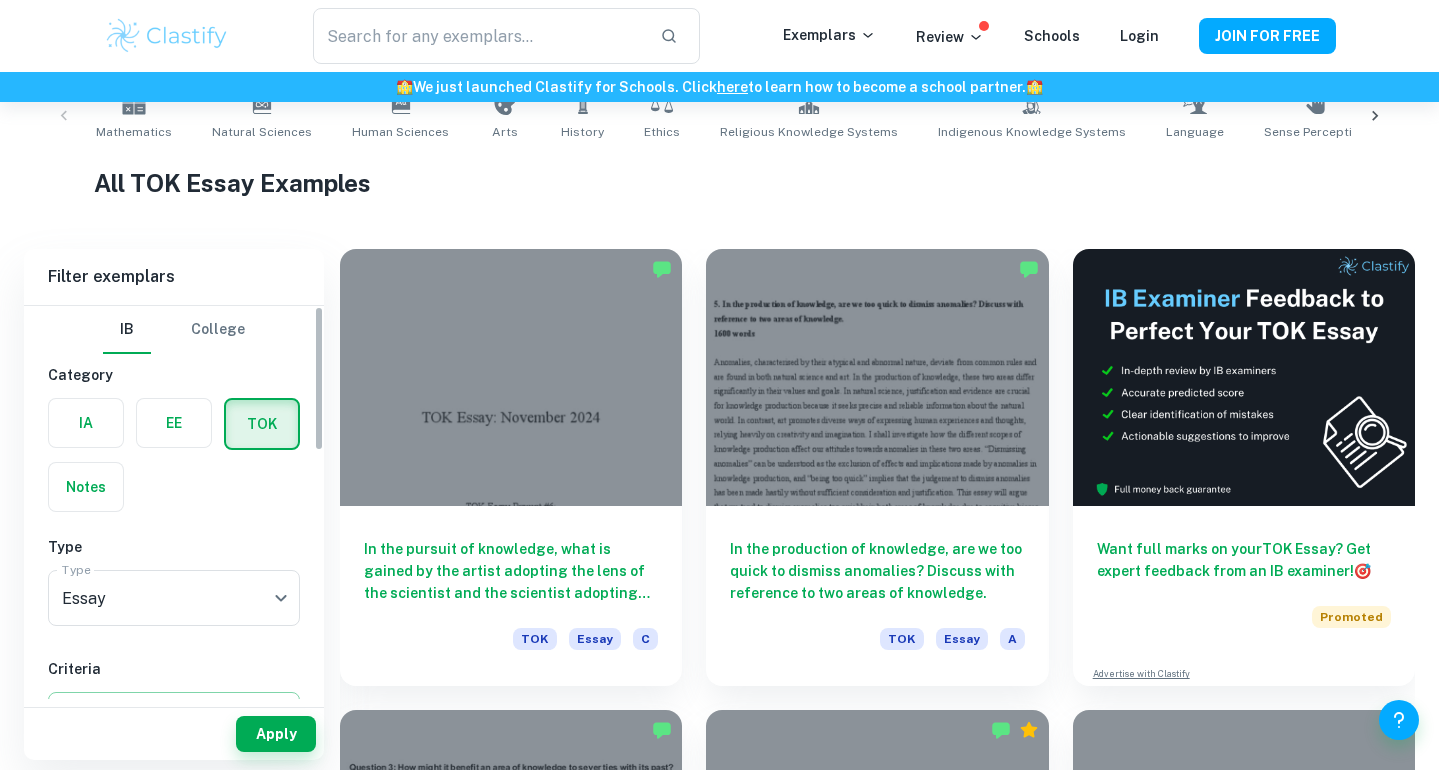 click at bounding box center (174, 423) 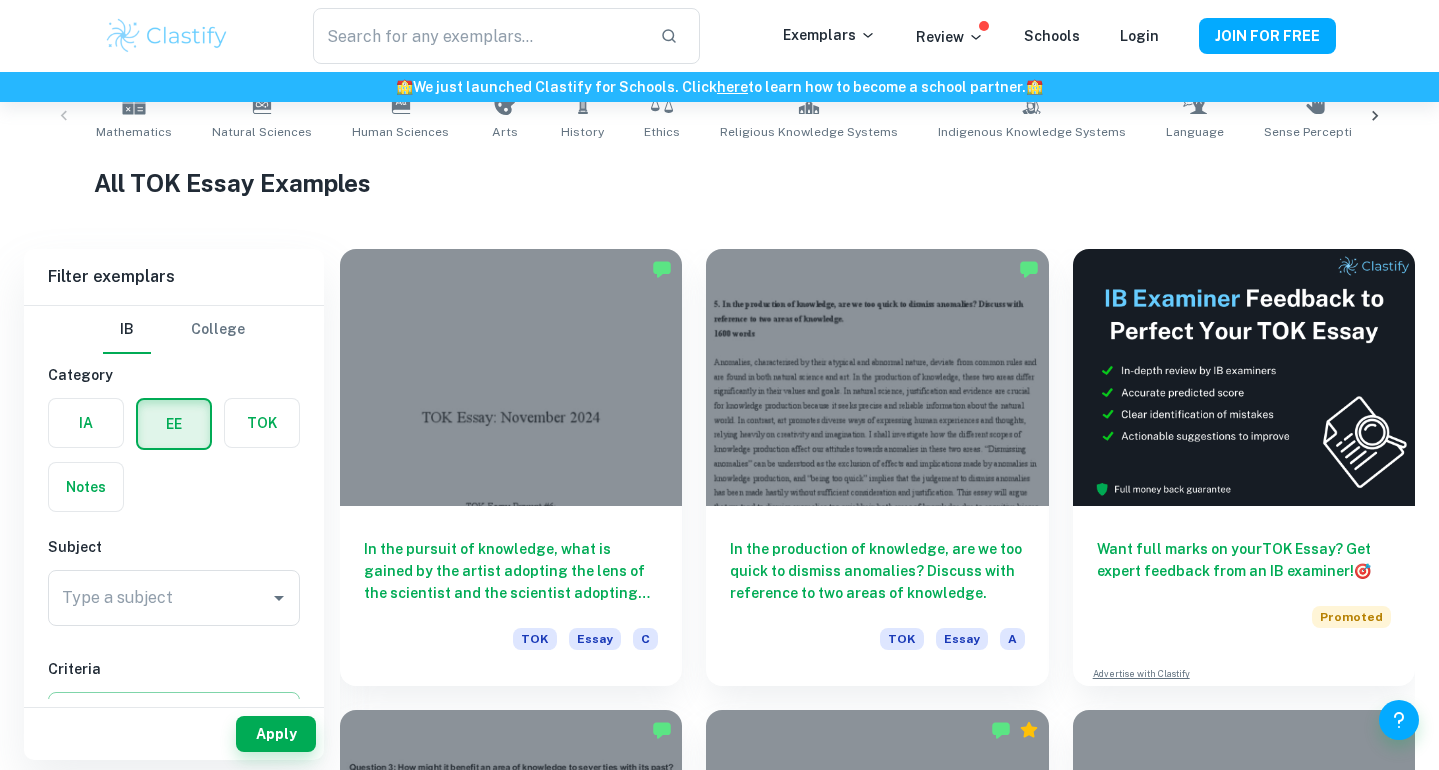 click at bounding box center [174, 424] 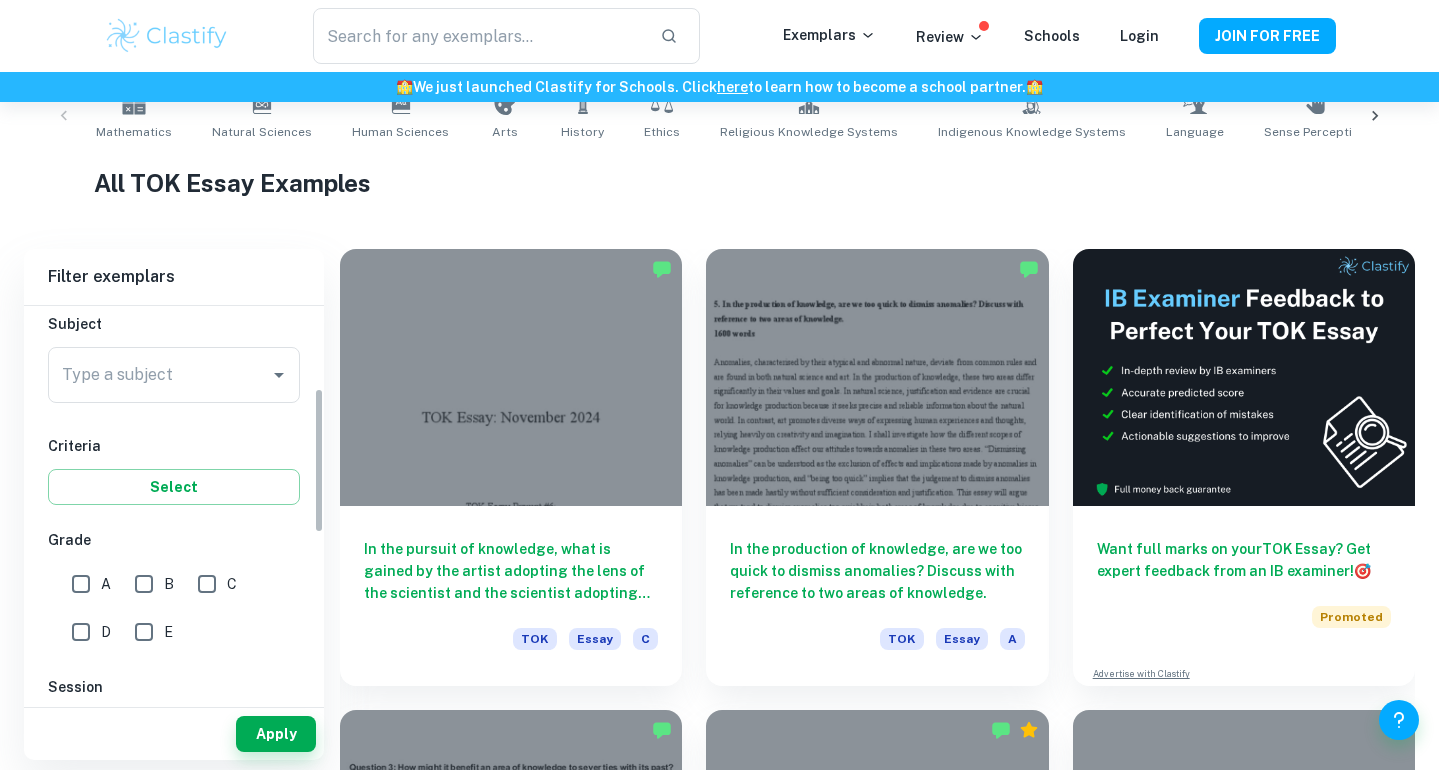 scroll, scrollTop: 233, scrollLeft: 0, axis: vertical 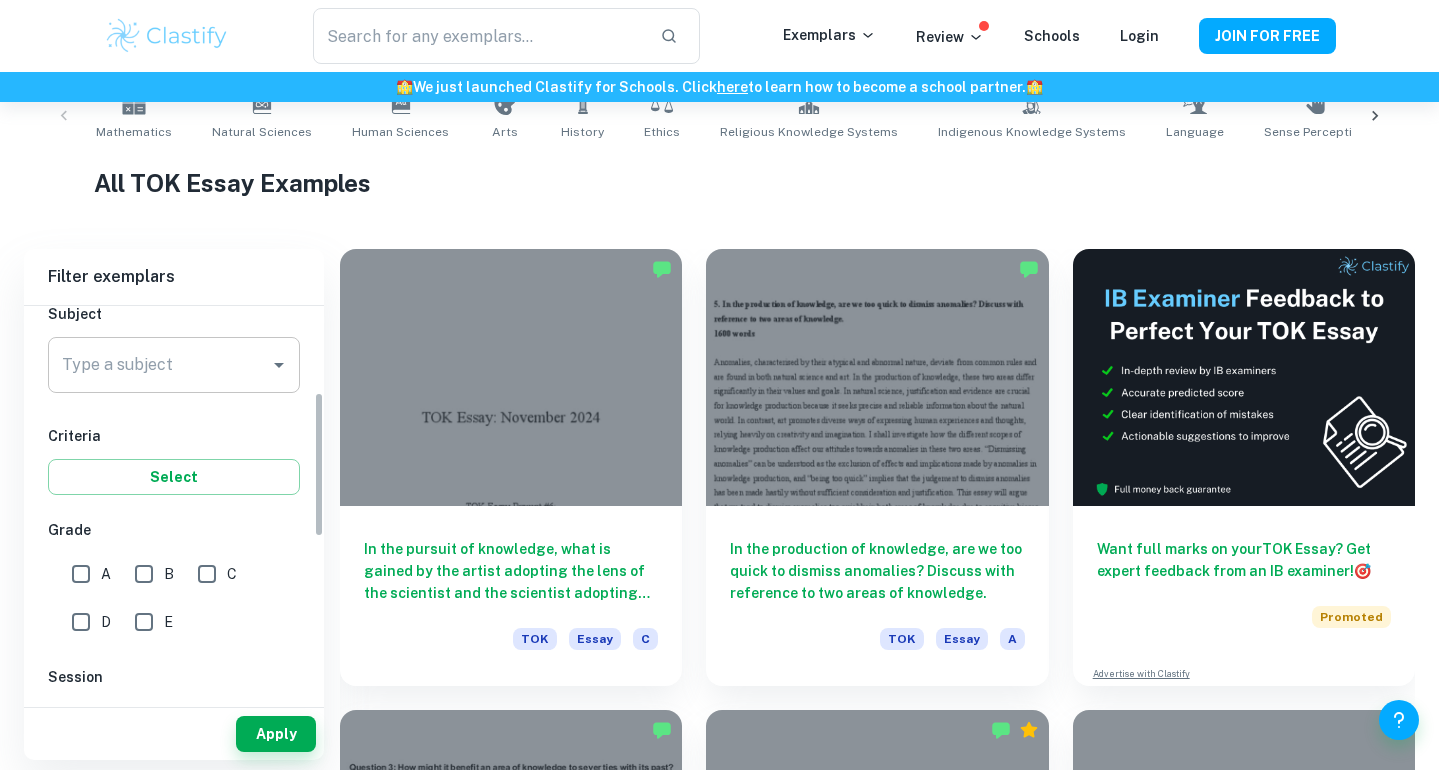 click on "Type a subject" at bounding box center (174, 365) 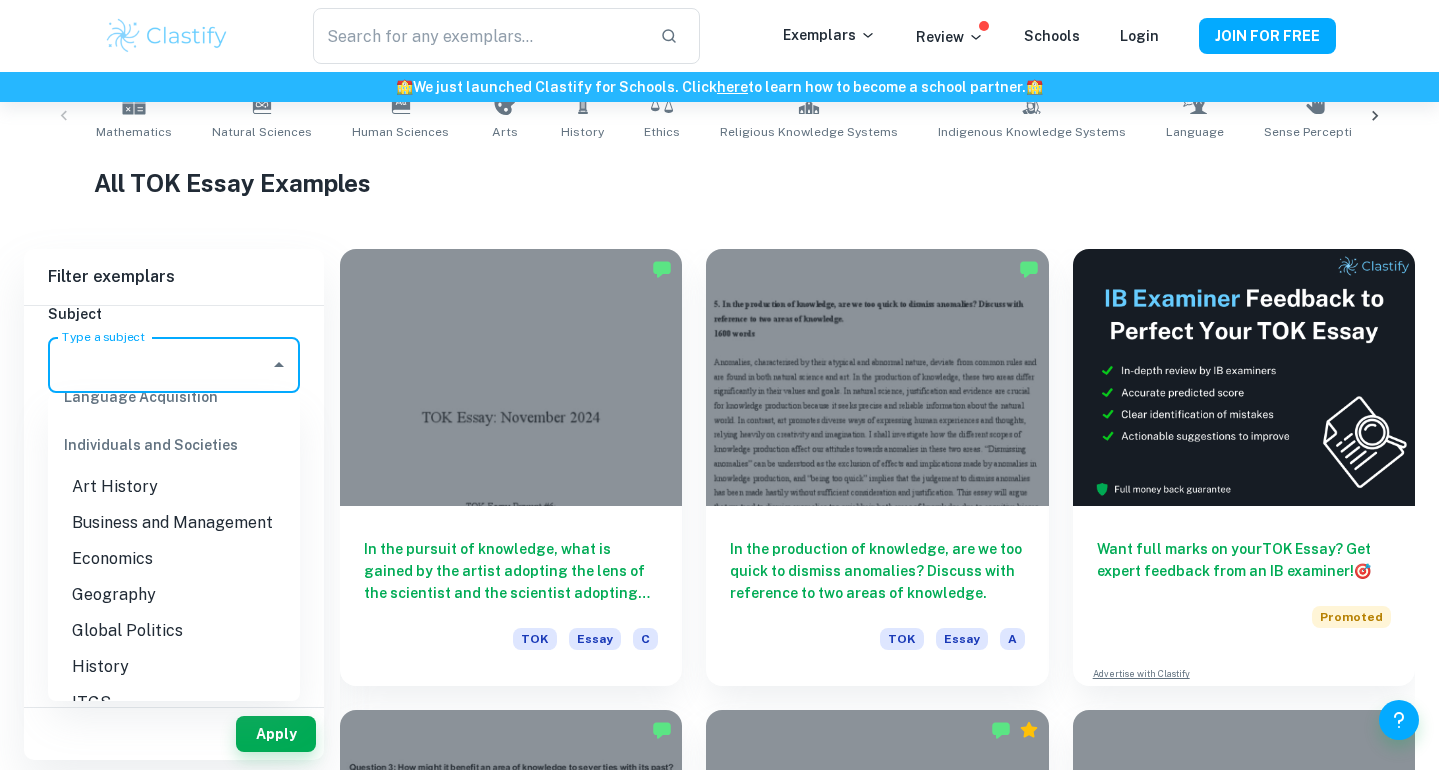 scroll, scrollTop: 1732, scrollLeft: 0, axis: vertical 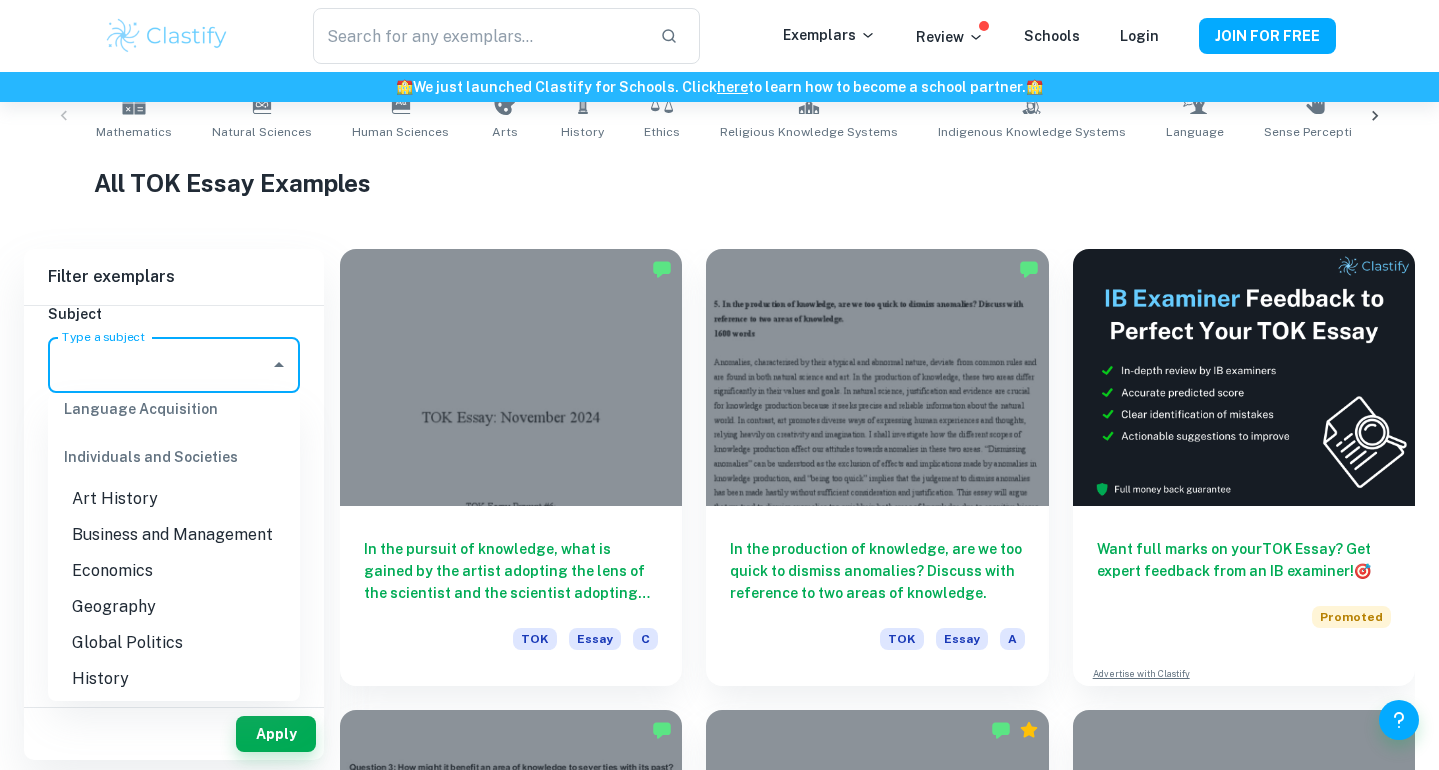 click on "Economics" at bounding box center (174, 571) 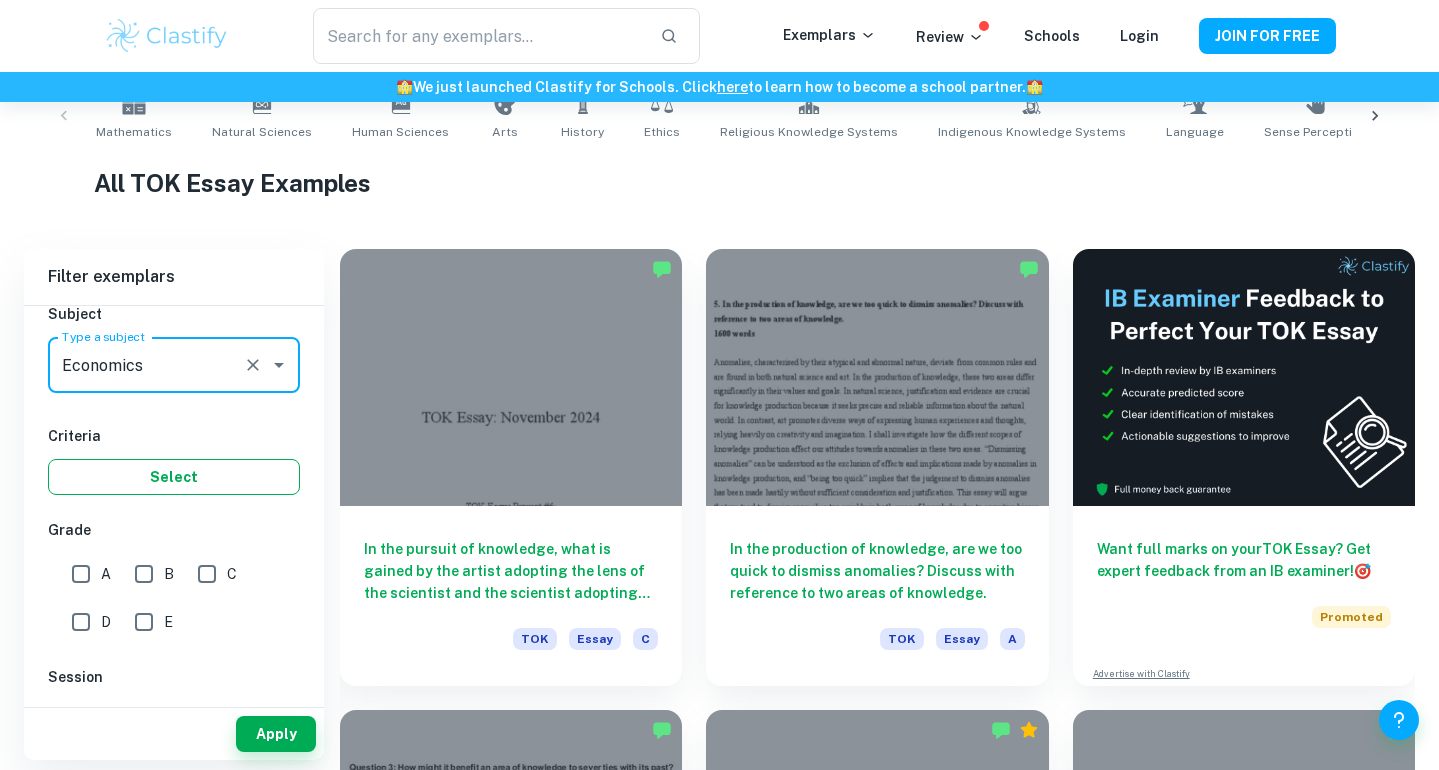click on "Select" at bounding box center (174, 477) 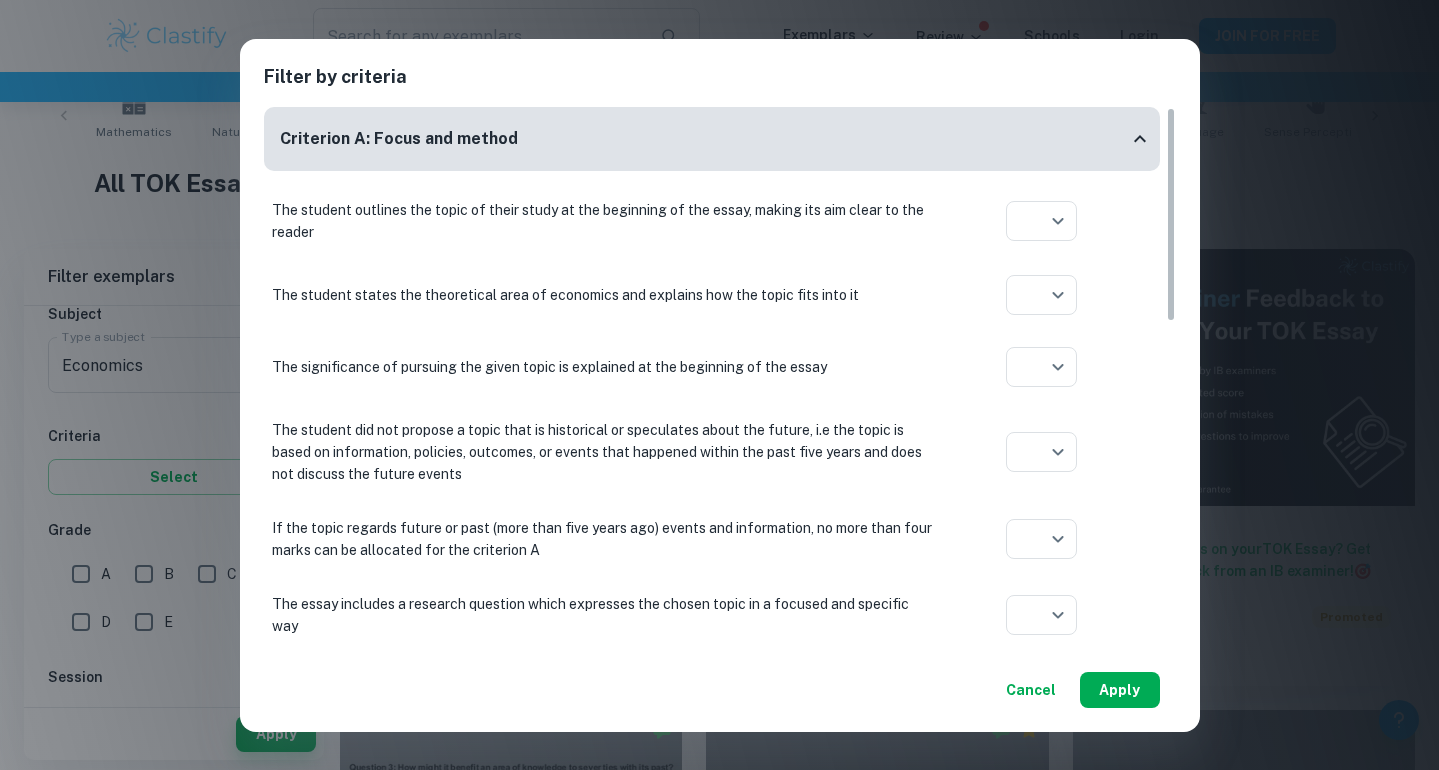 click on "Apply" at bounding box center [1120, 690] 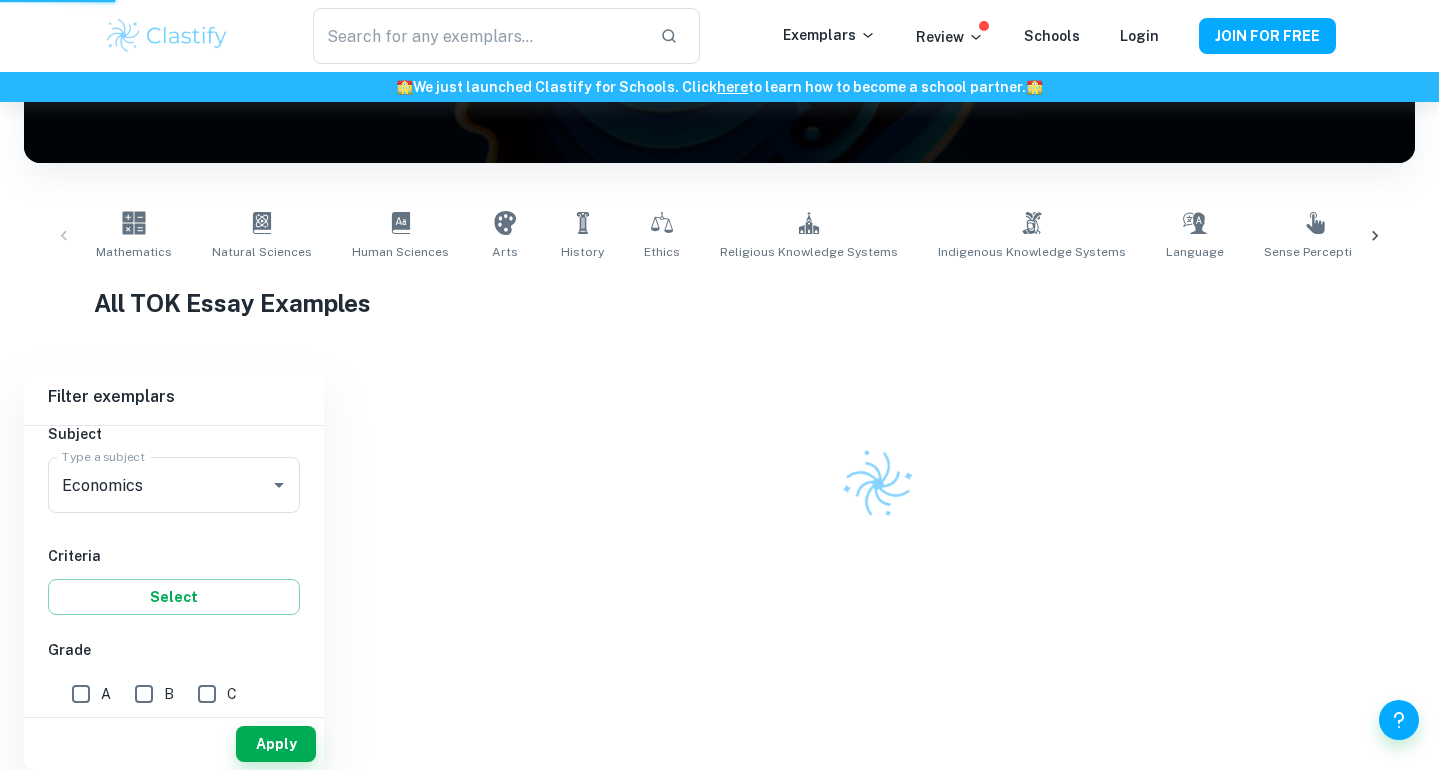 scroll, scrollTop: 204, scrollLeft: 0, axis: vertical 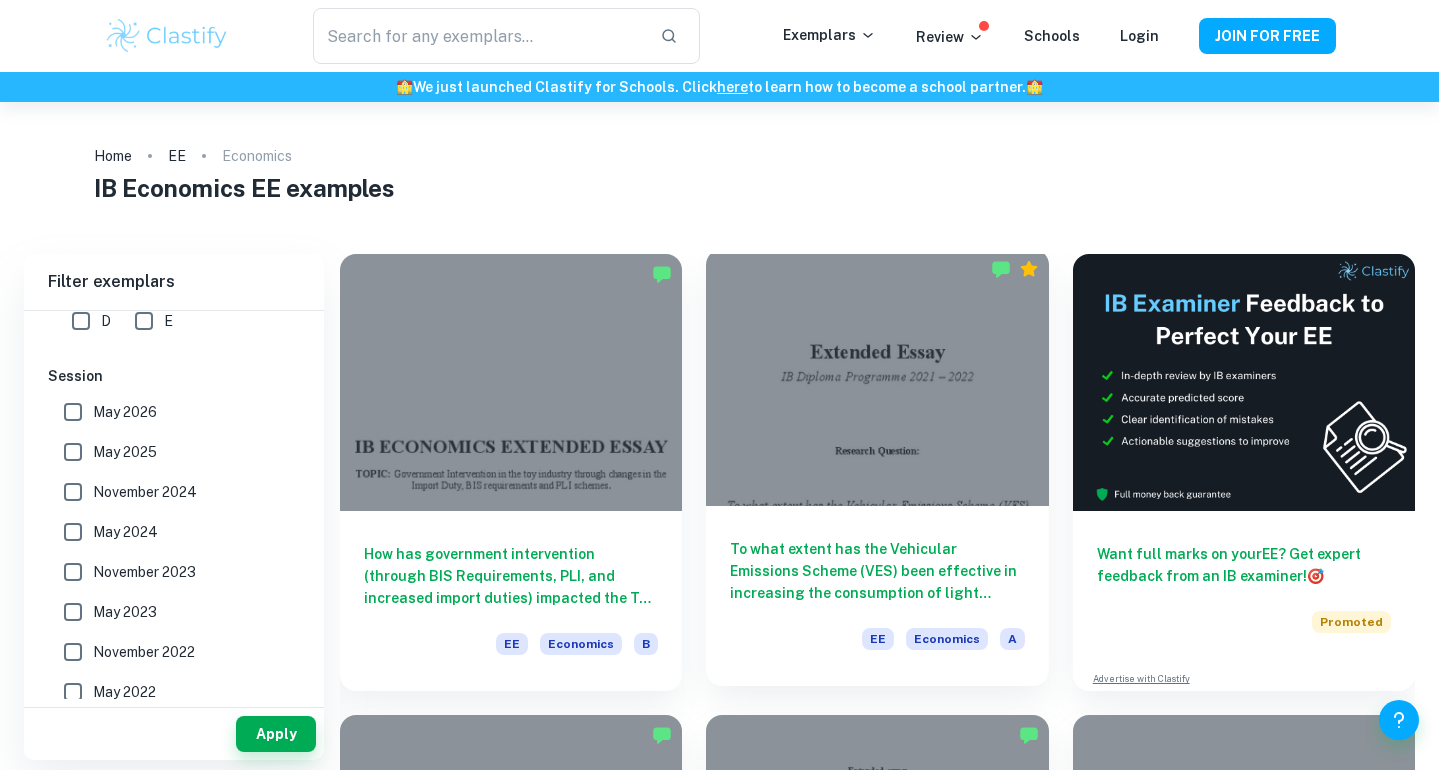 click at bounding box center (877, 377) 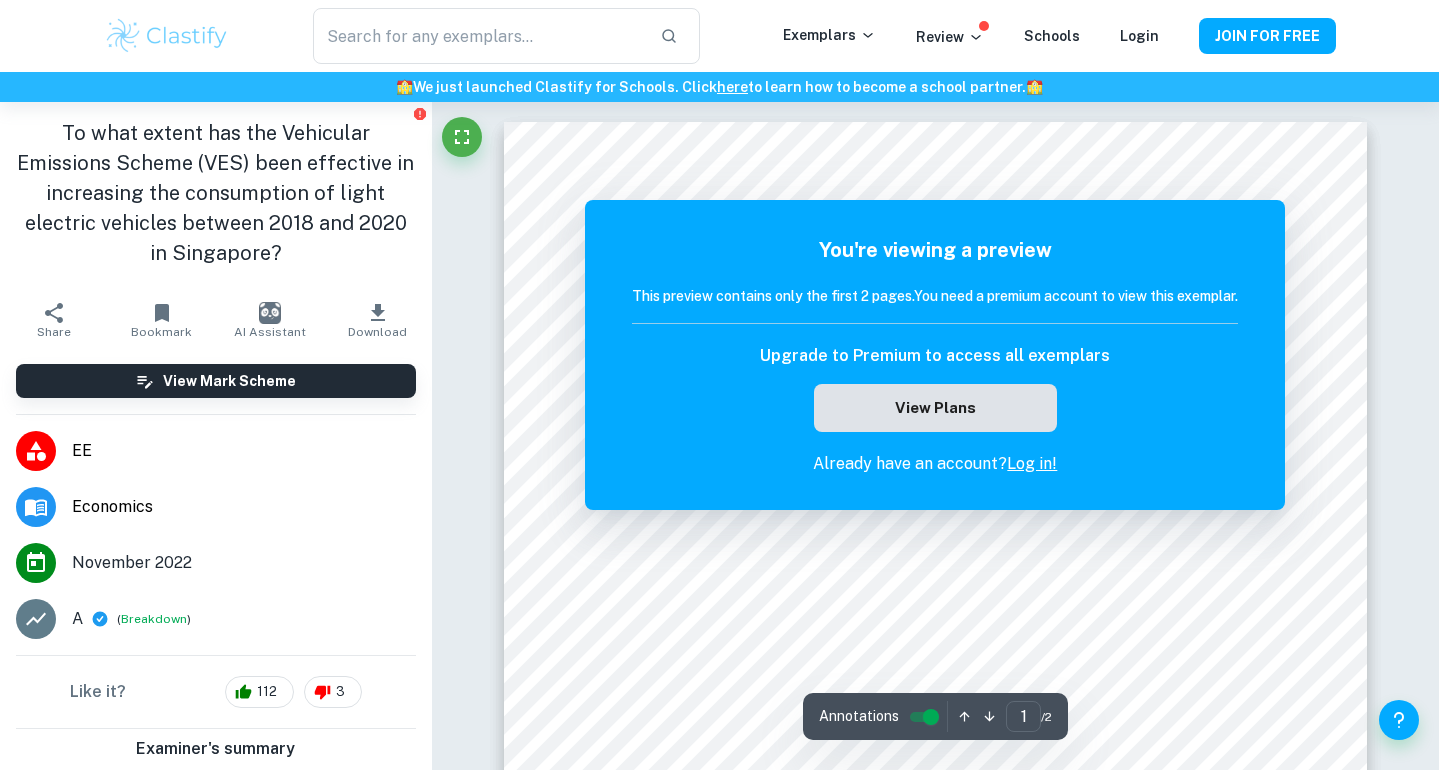click on "View Plans" at bounding box center [935, 408] 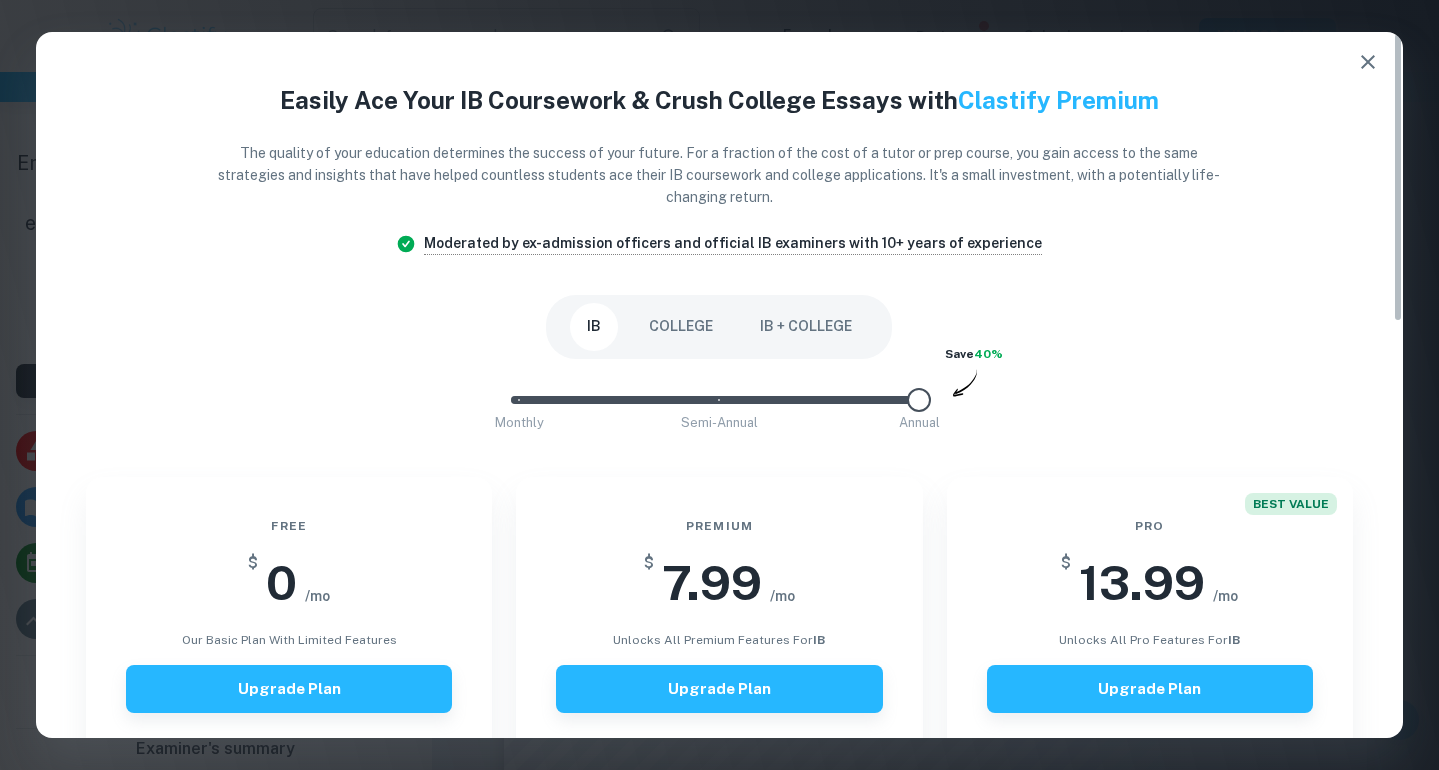 click 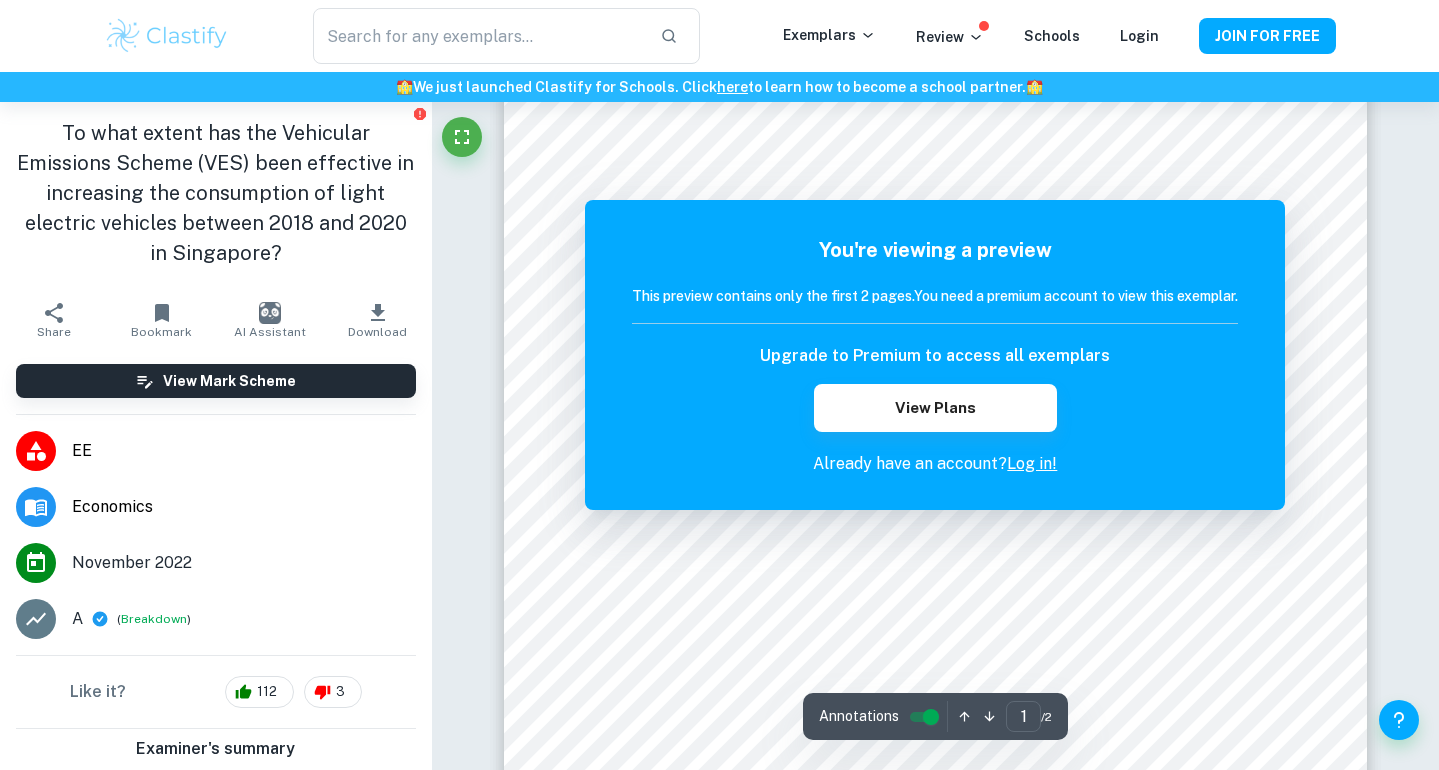 scroll, scrollTop: 88, scrollLeft: 0, axis: vertical 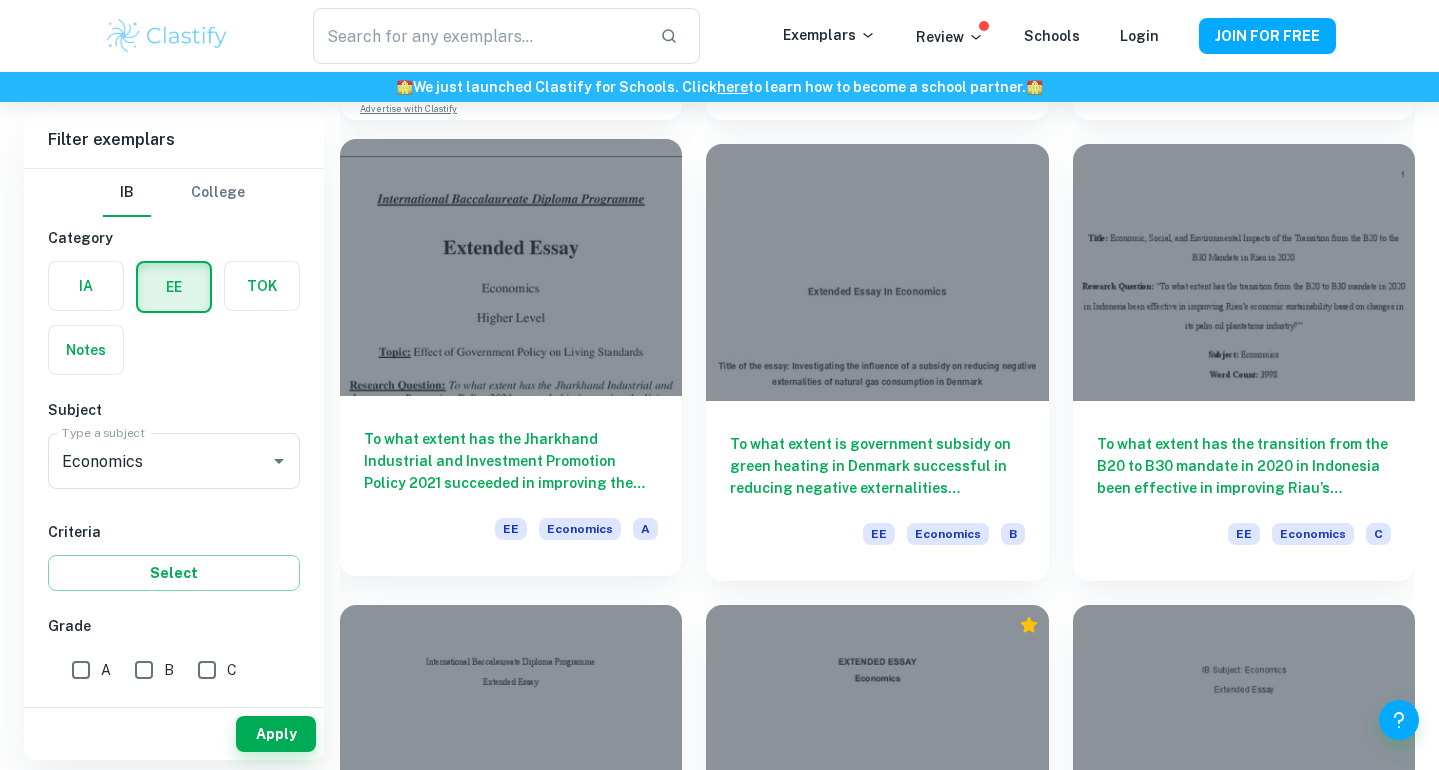 click at bounding box center (511, 267) 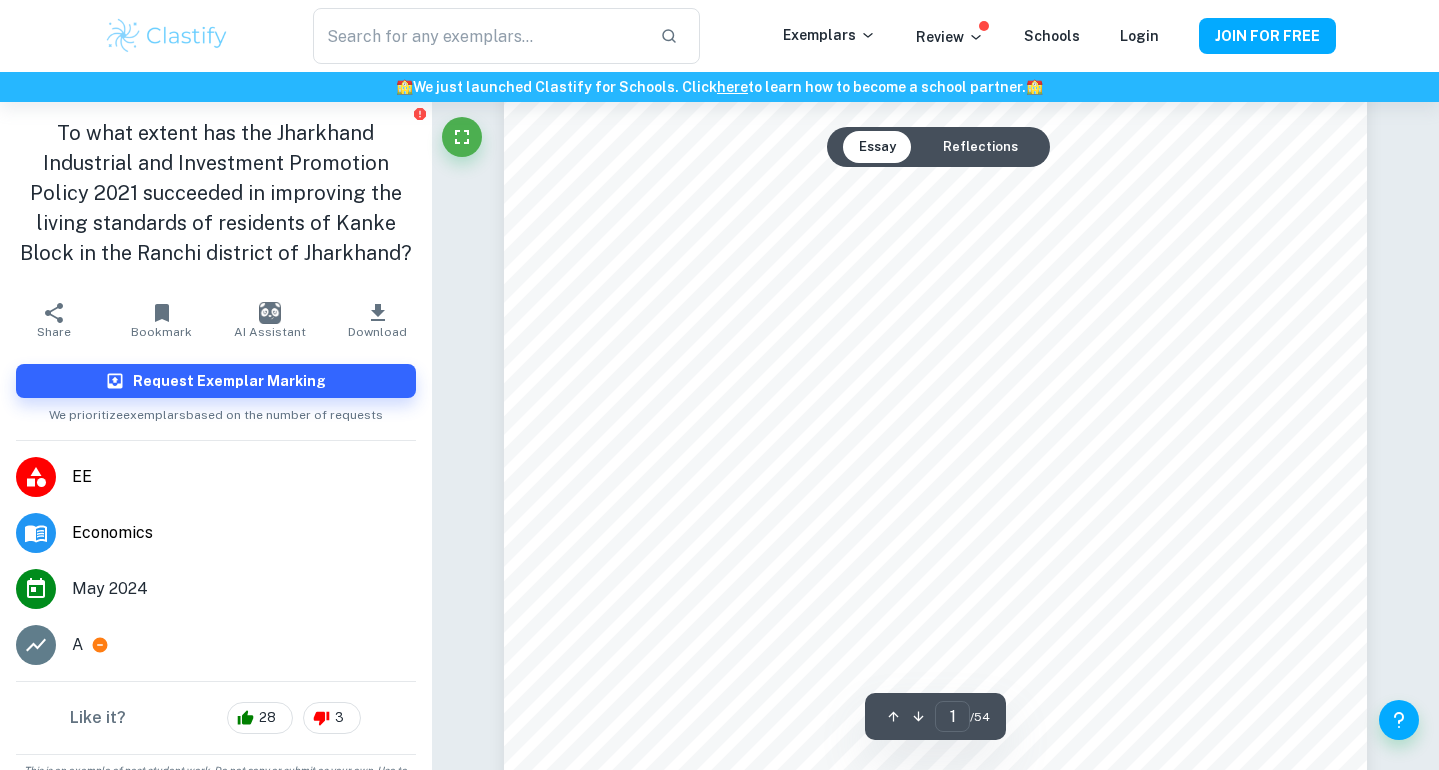 scroll, scrollTop: 68, scrollLeft: 0, axis: vertical 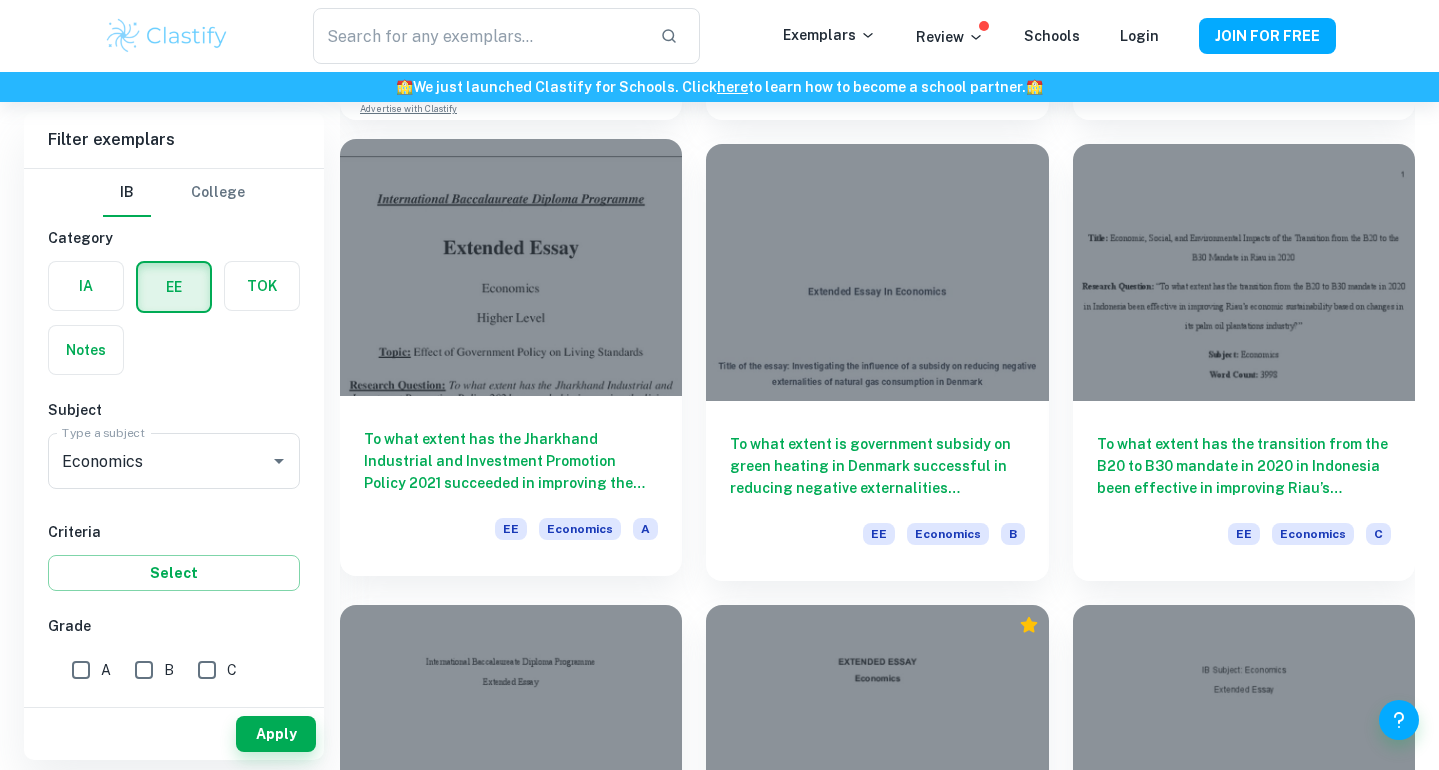 click at bounding box center [511, 267] 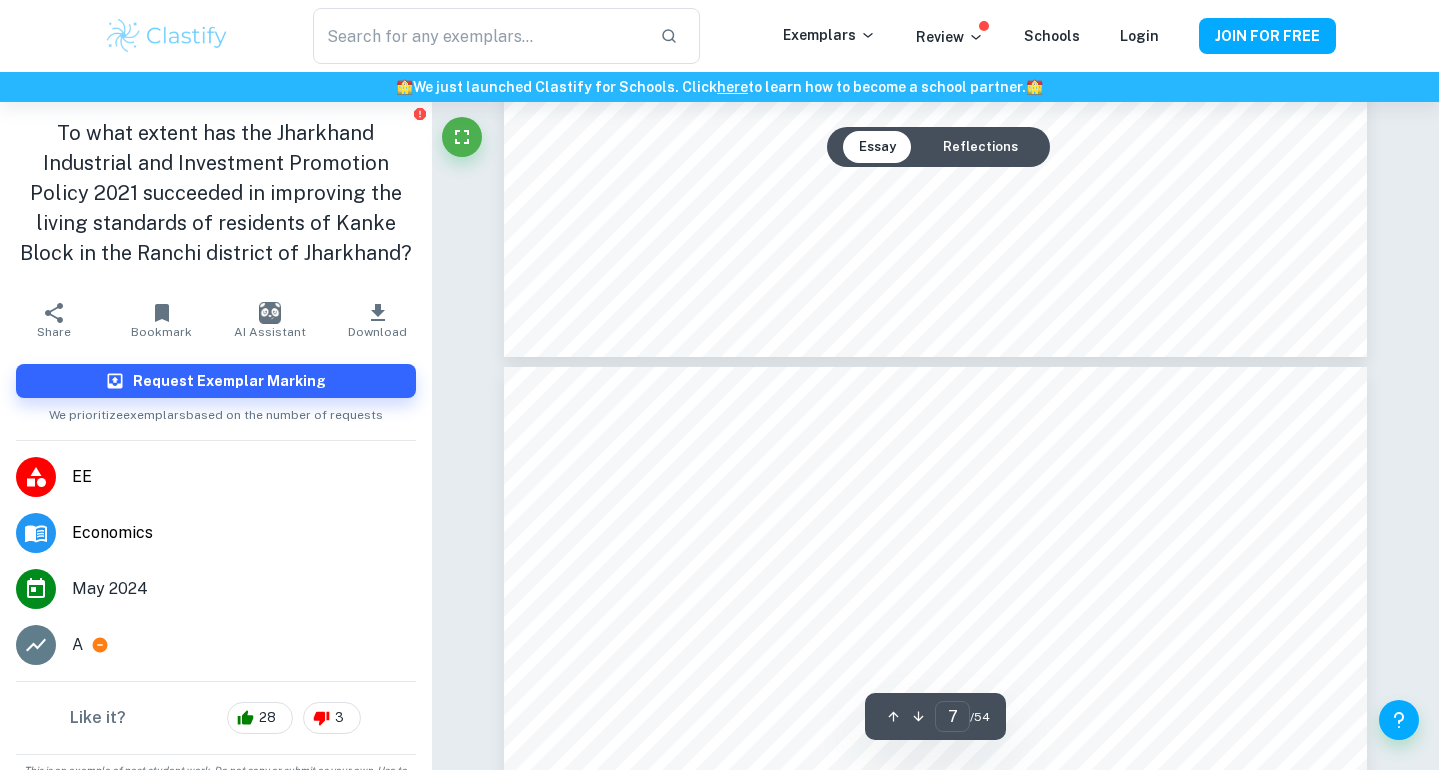 scroll, scrollTop: 7547, scrollLeft: 0, axis: vertical 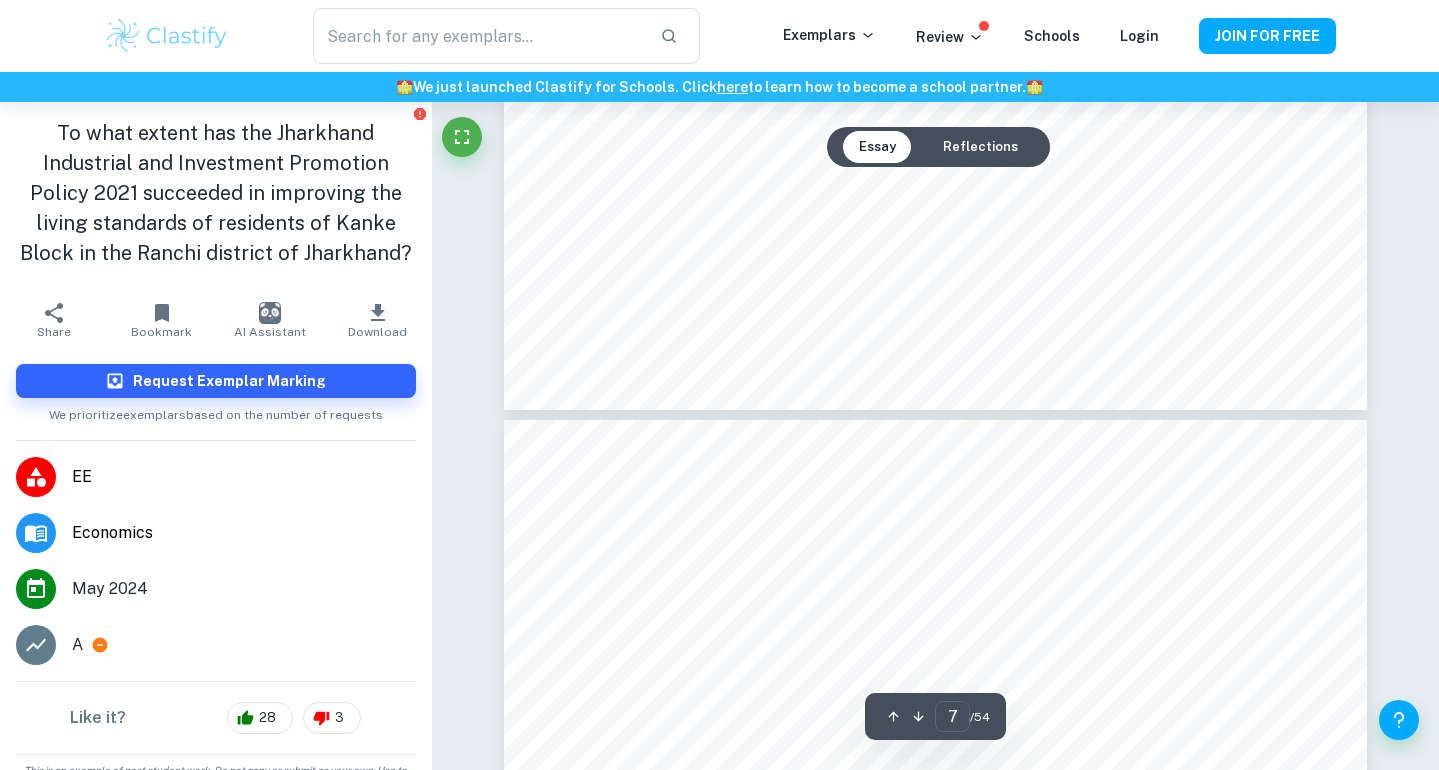 type on "6" 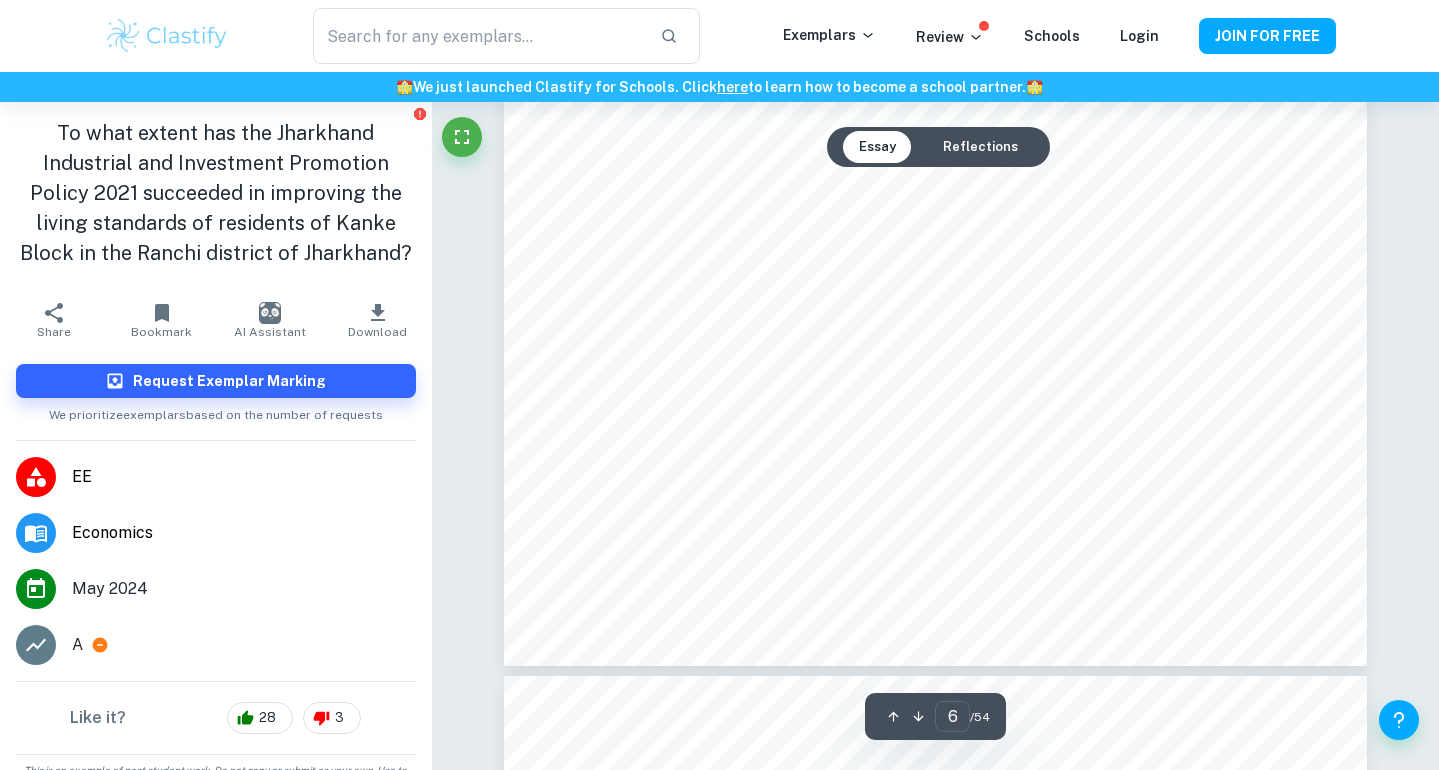 scroll, scrollTop: 7018, scrollLeft: 0, axis: vertical 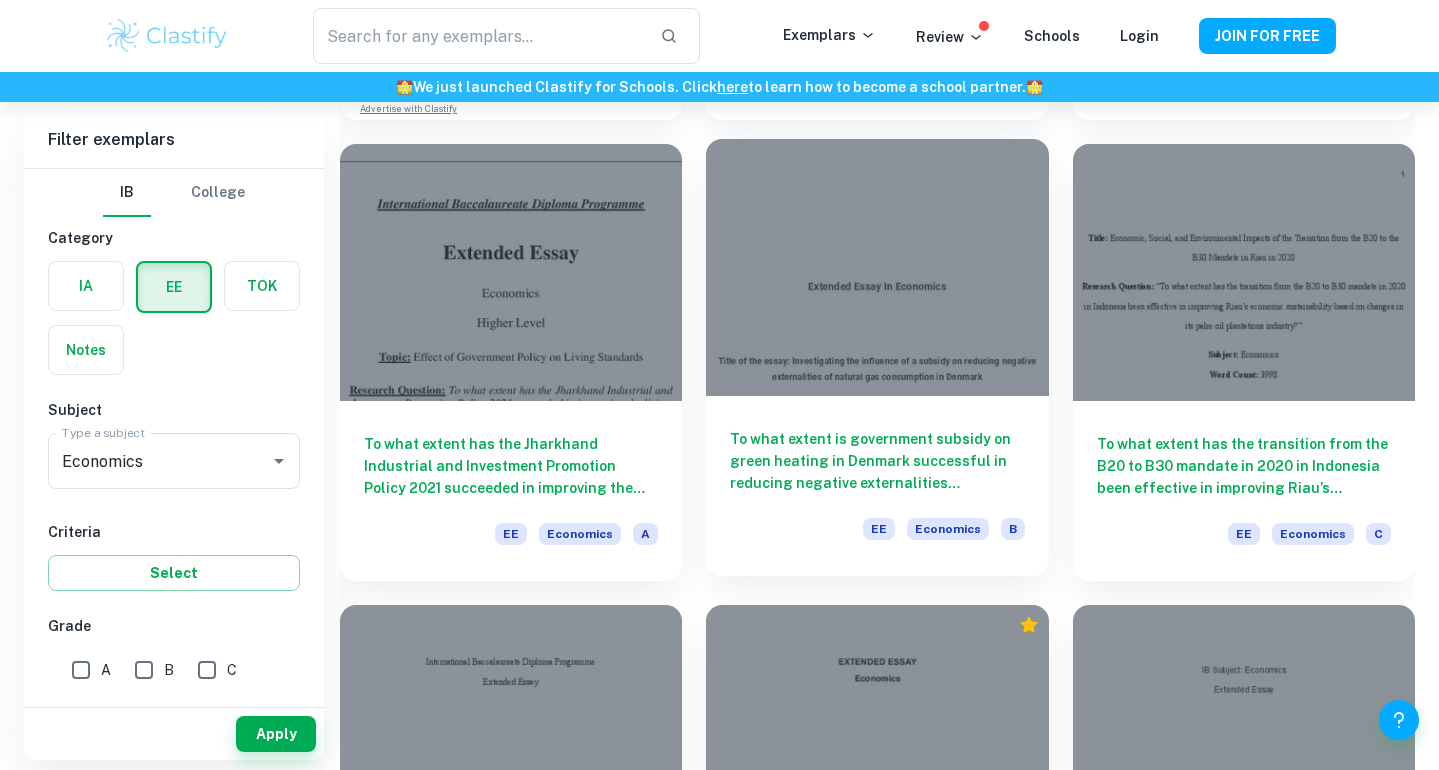 click at bounding box center [877, 267] 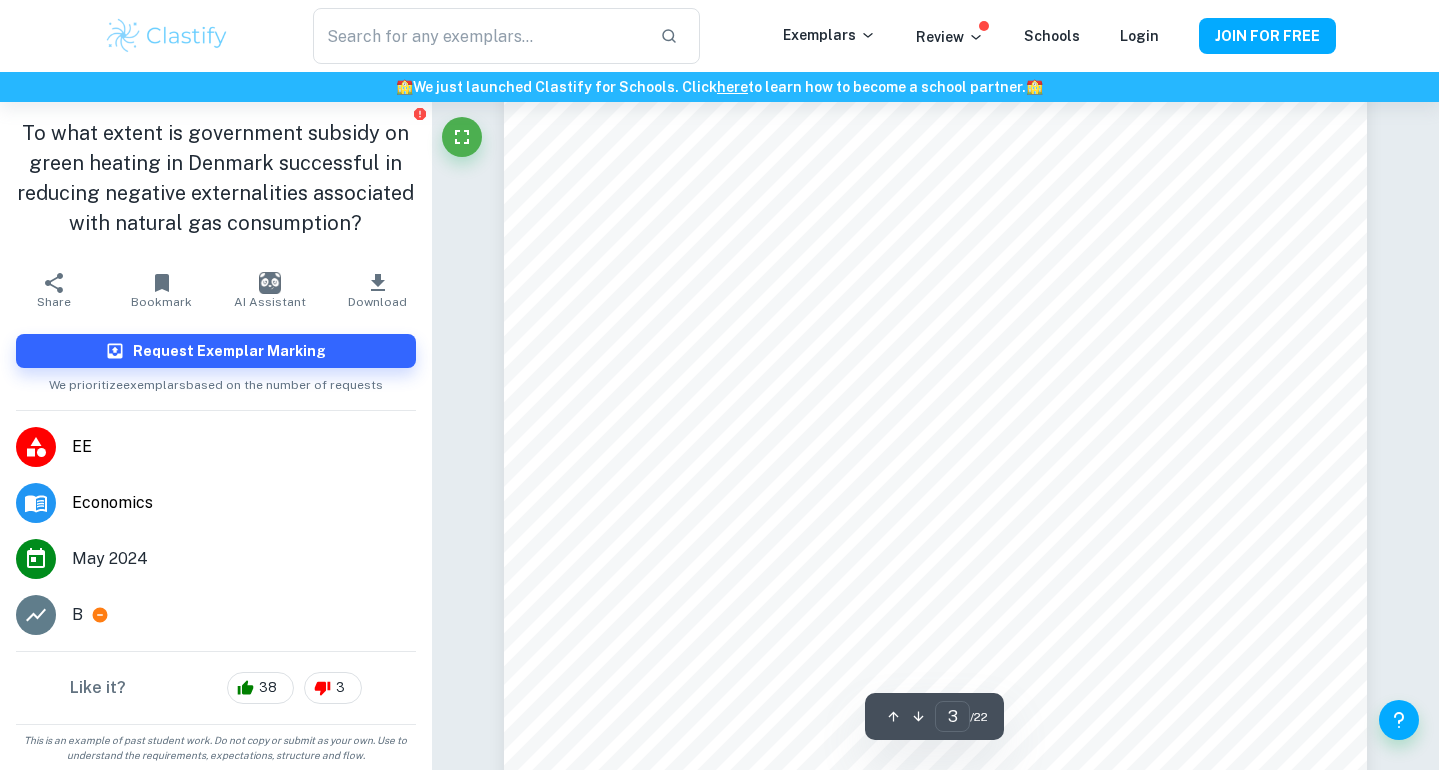 scroll, scrollTop: 3312, scrollLeft: 0, axis: vertical 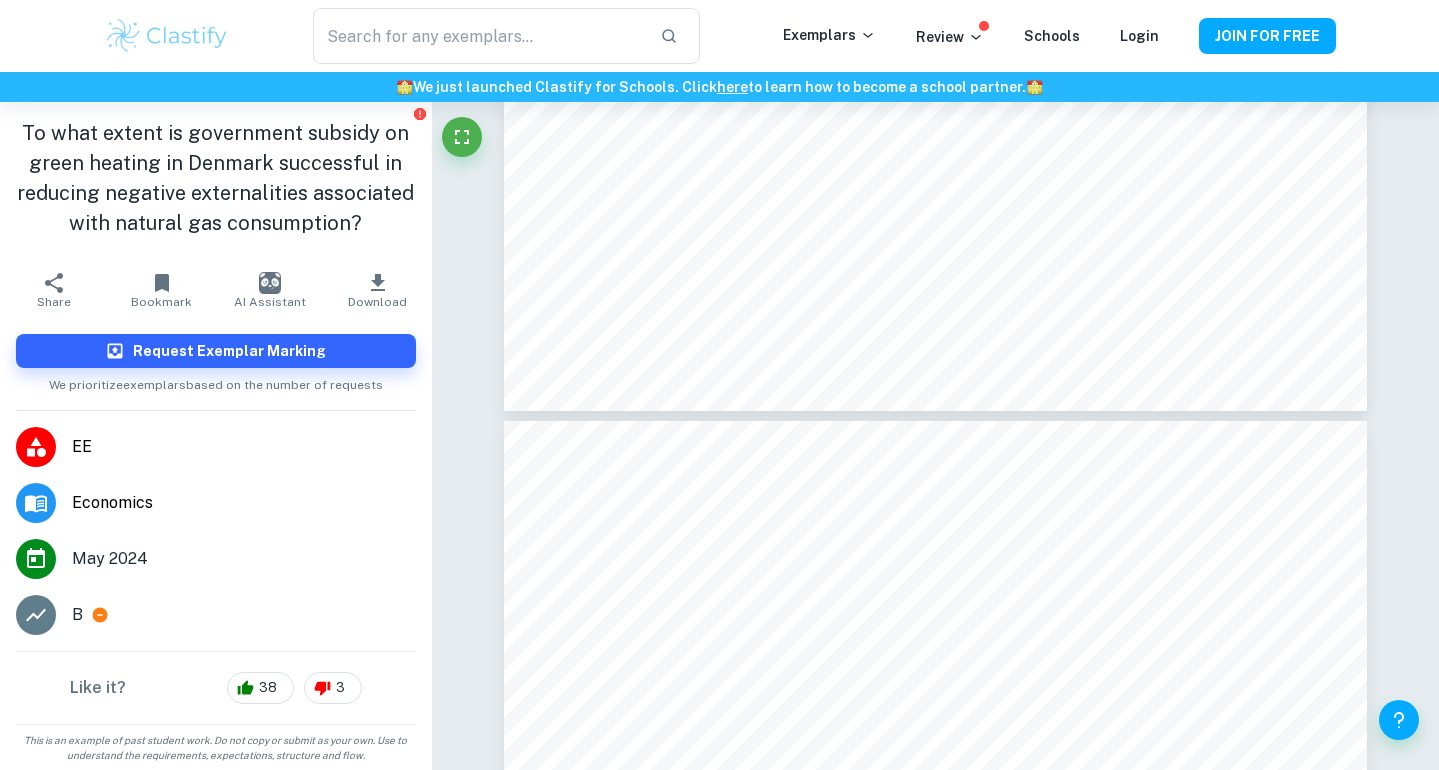 type on "4" 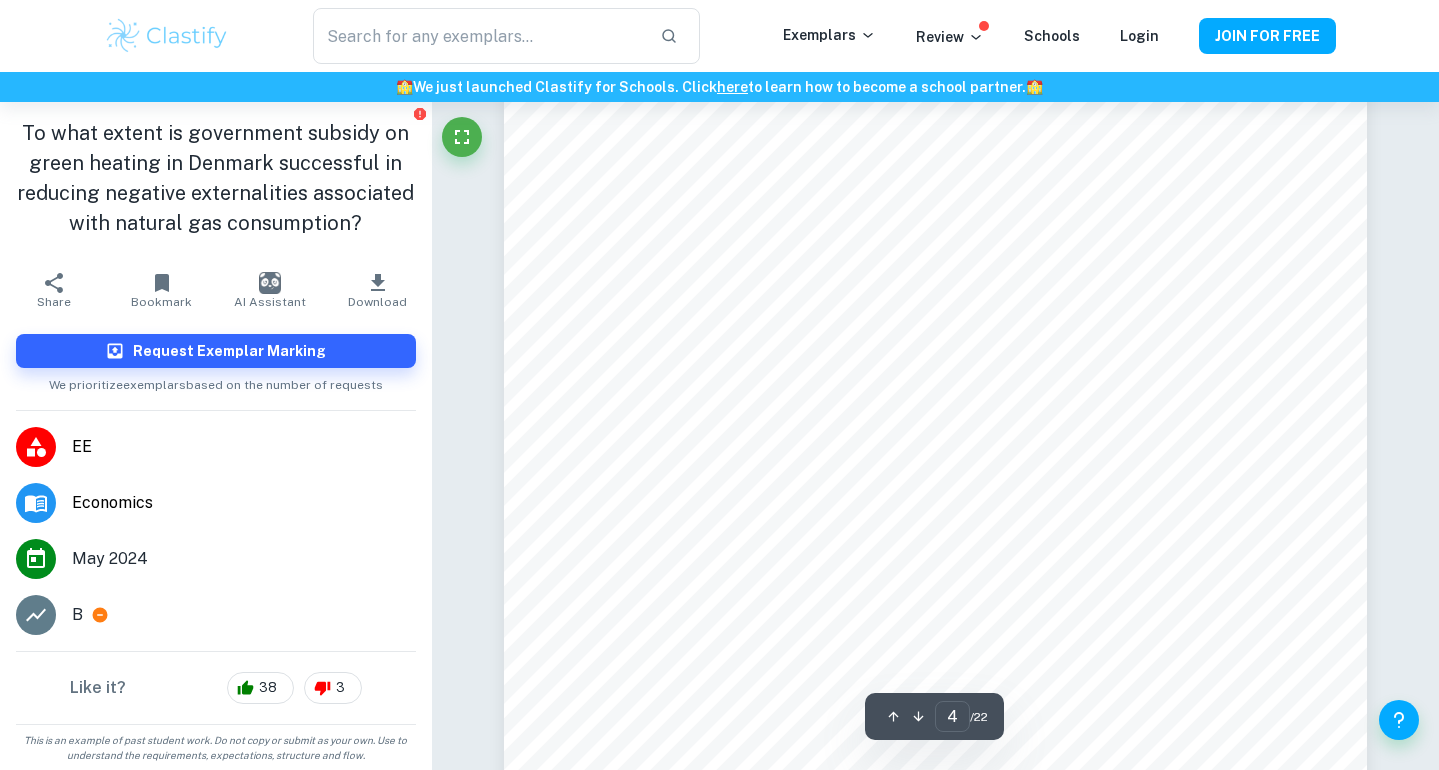 scroll, scrollTop: 4038, scrollLeft: 0, axis: vertical 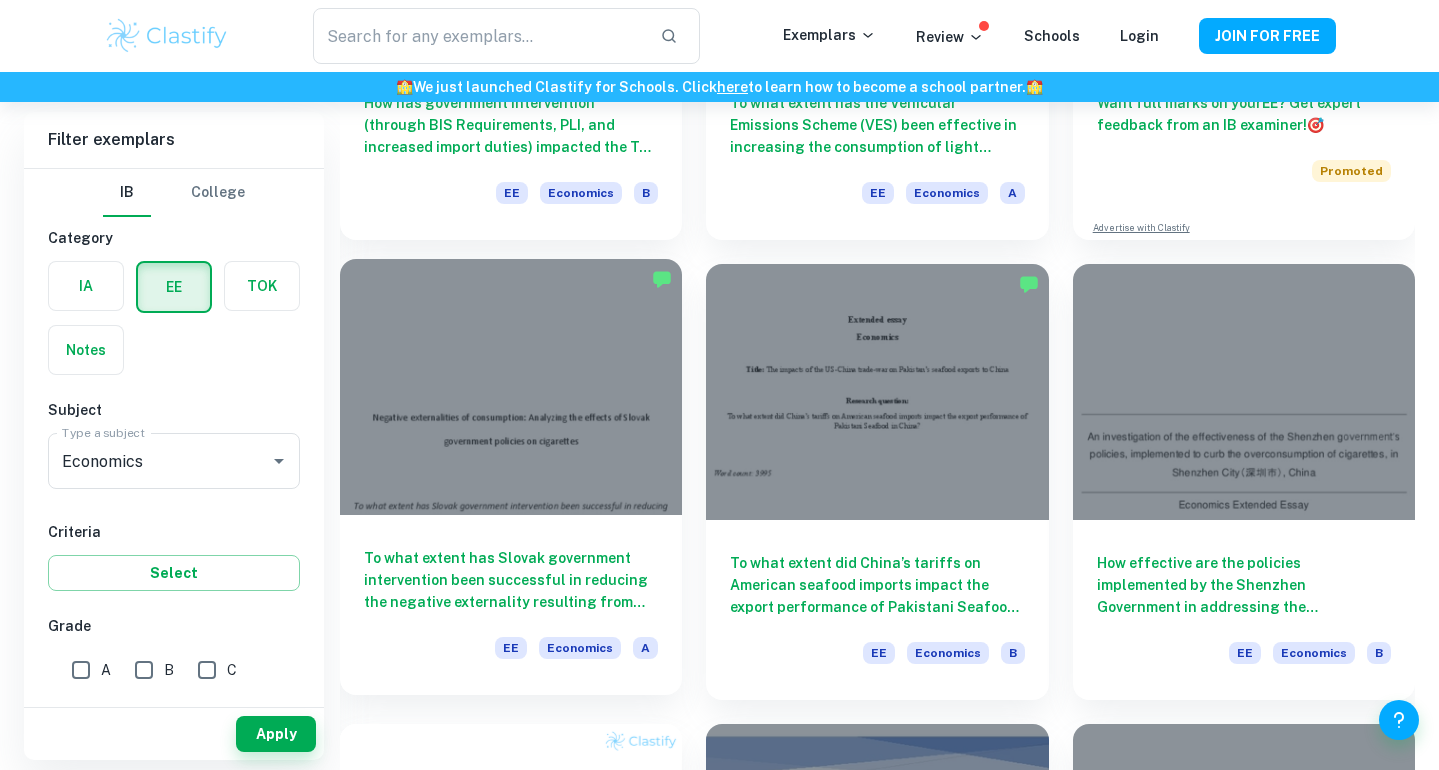 click at bounding box center [511, 387] 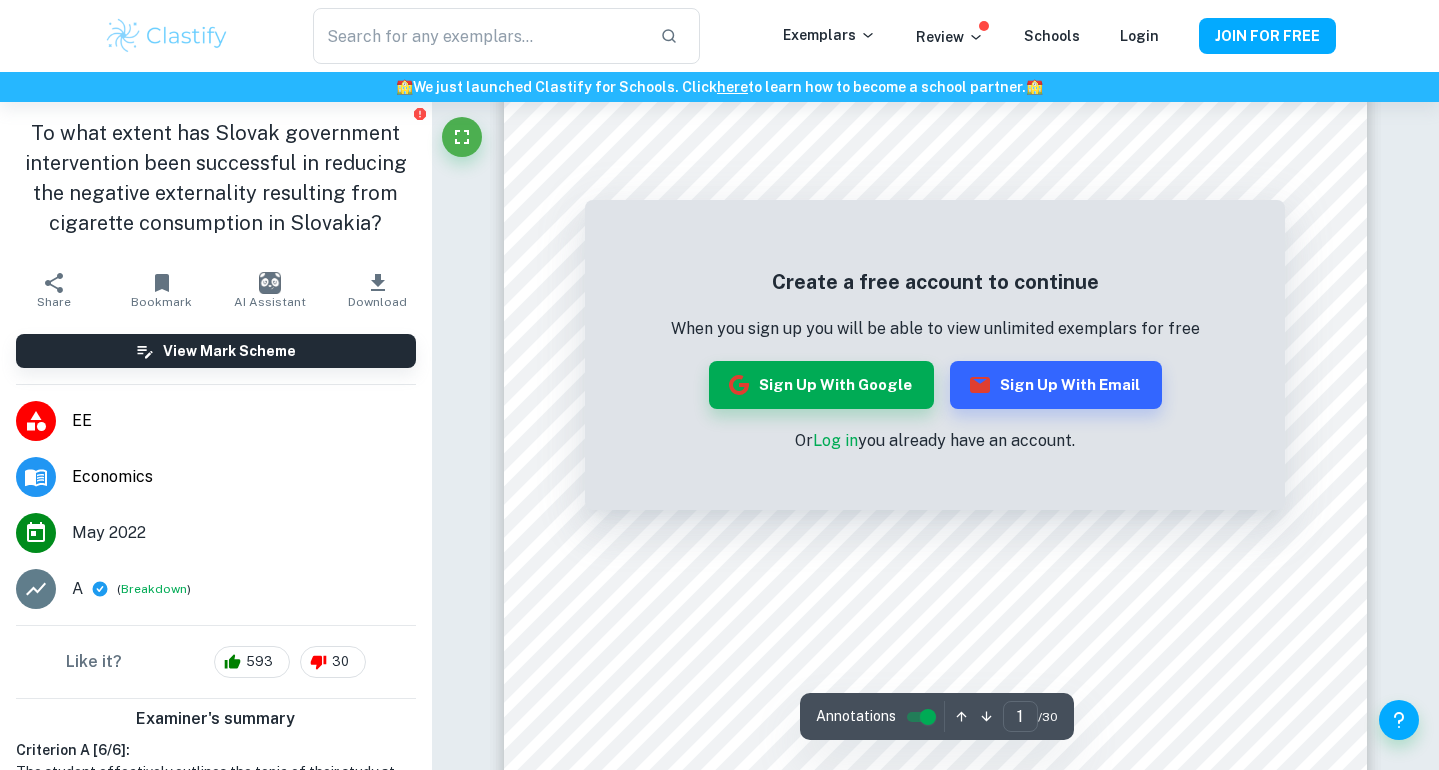 scroll, scrollTop: 377, scrollLeft: 0, axis: vertical 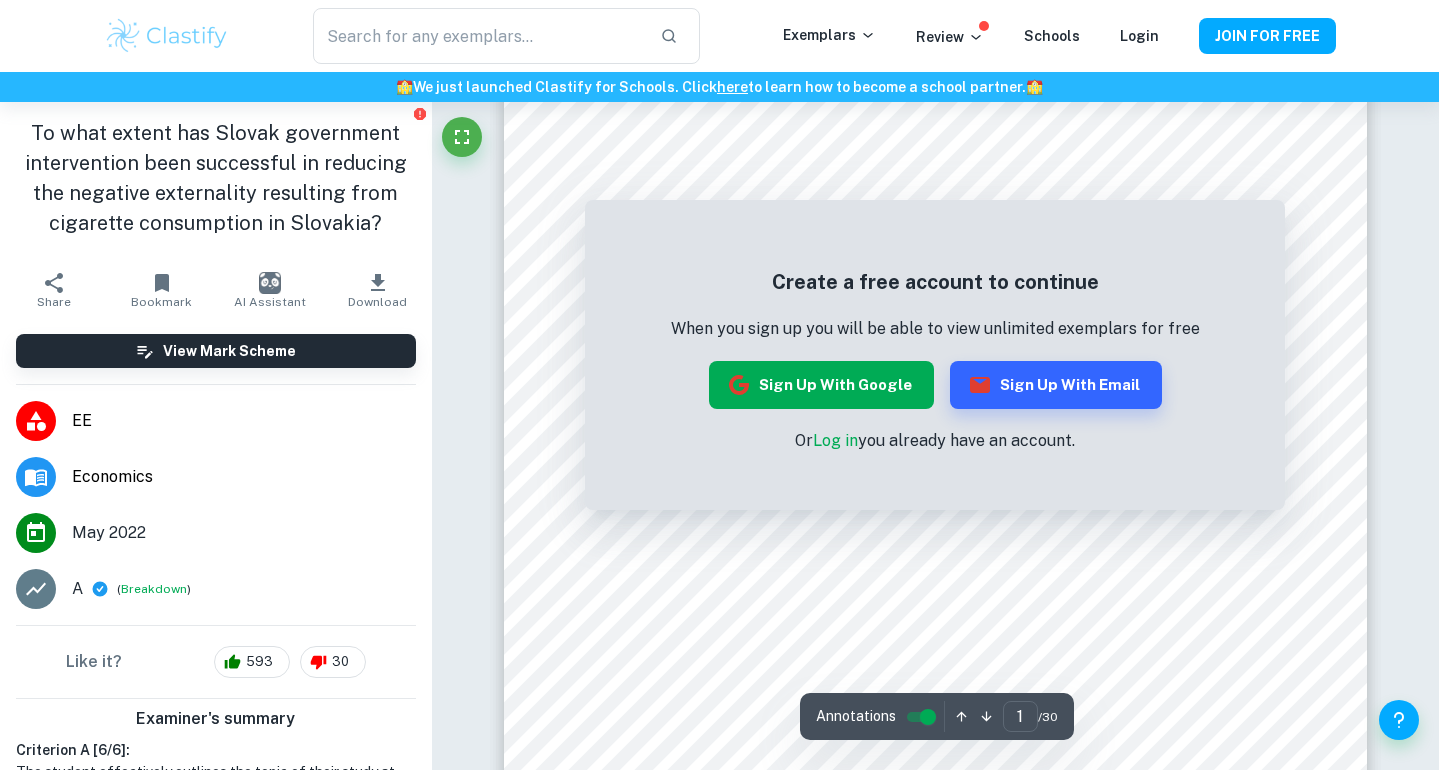 click on "Sign up with Google" at bounding box center [821, 385] 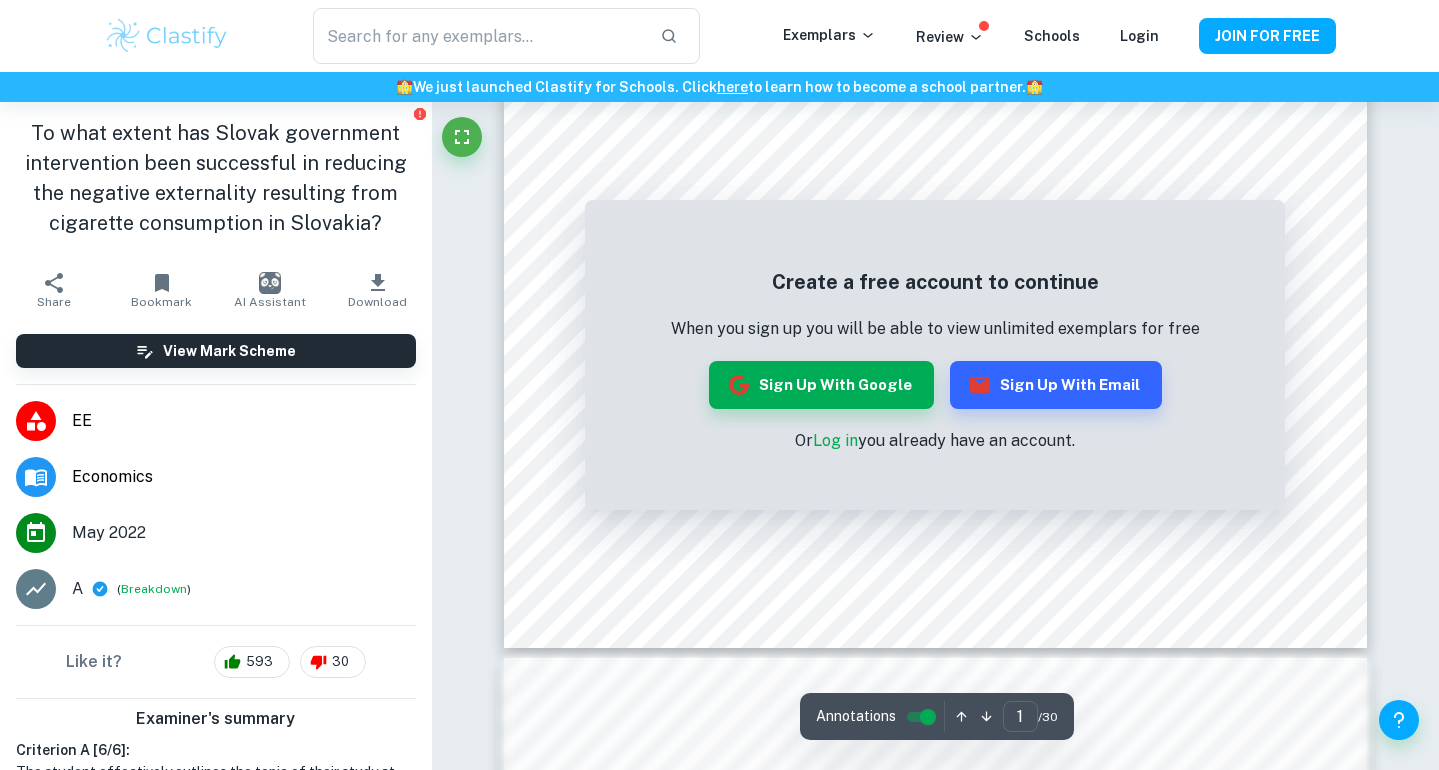 scroll, scrollTop: 552, scrollLeft: 0, axis: vertical 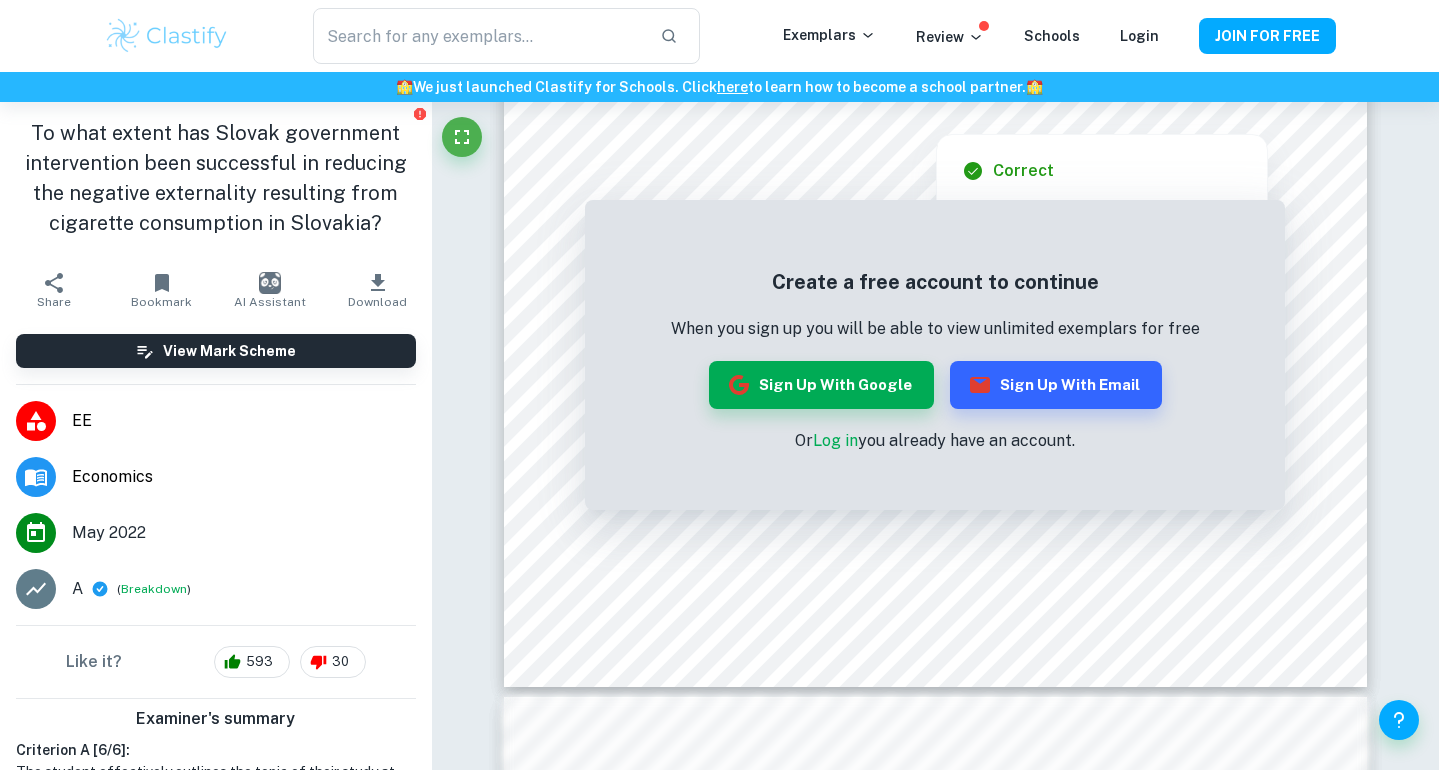 click on "Log in" at bounding box center [835, 440] 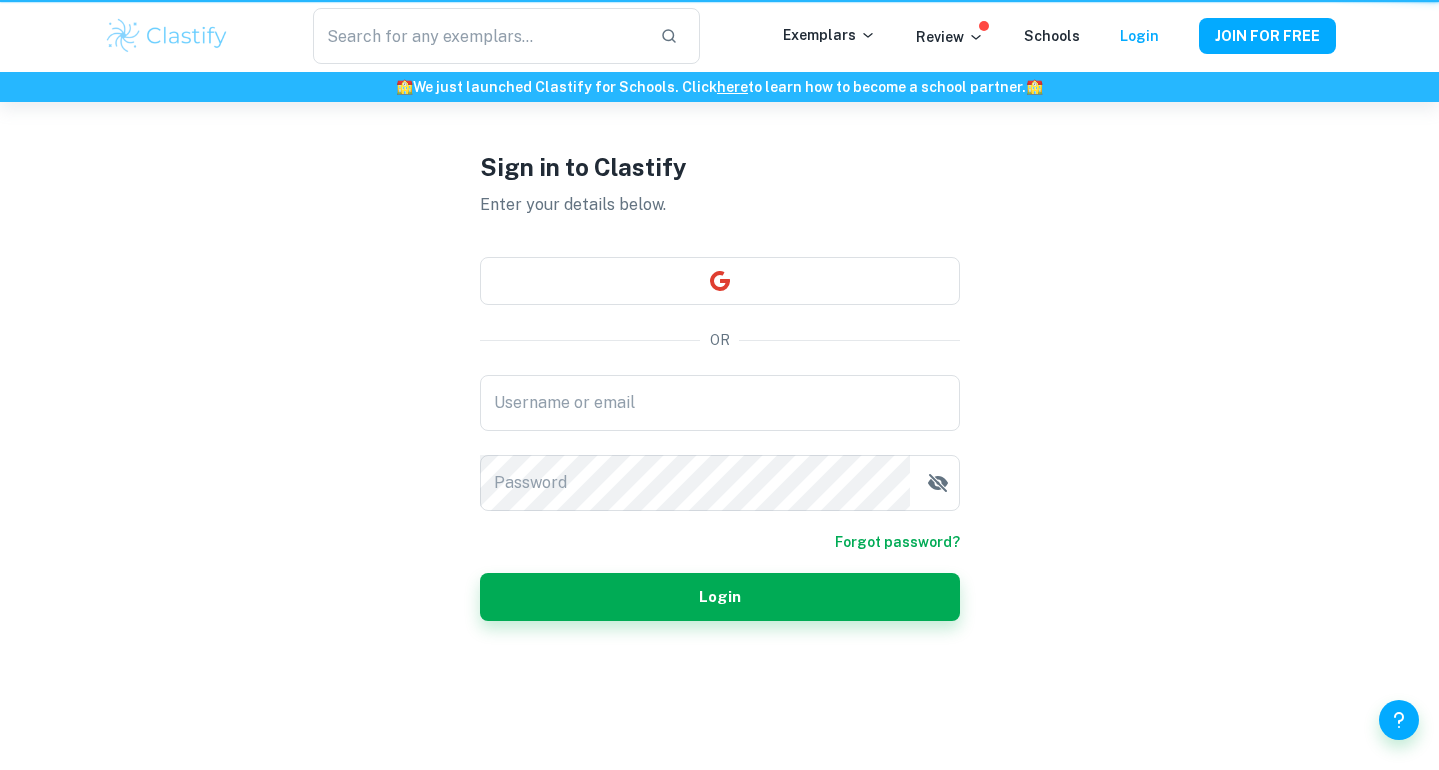 scroll, scrollTop: 0, scrollLeft: 0, axis: both 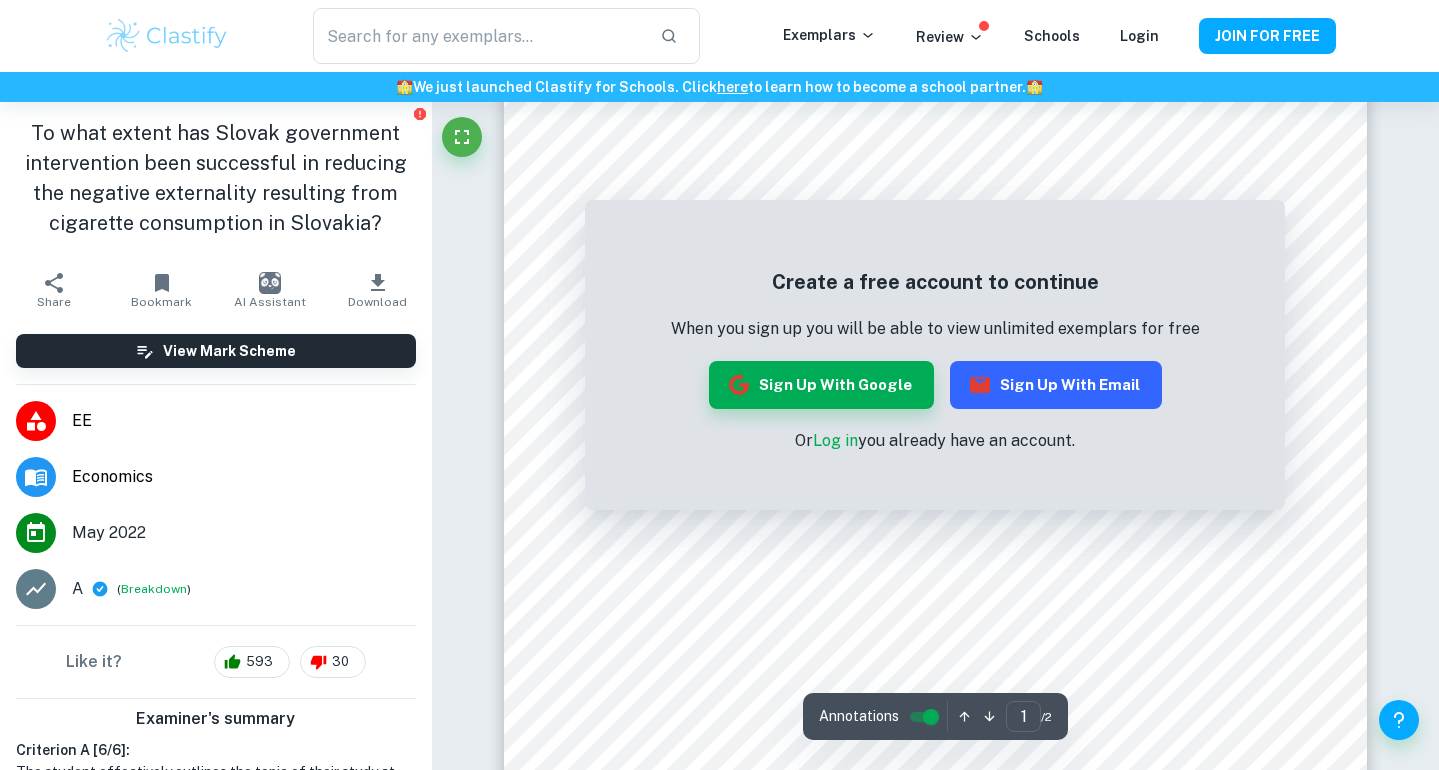 click on "Sign up with Email" at bounding box center (1056, 385) 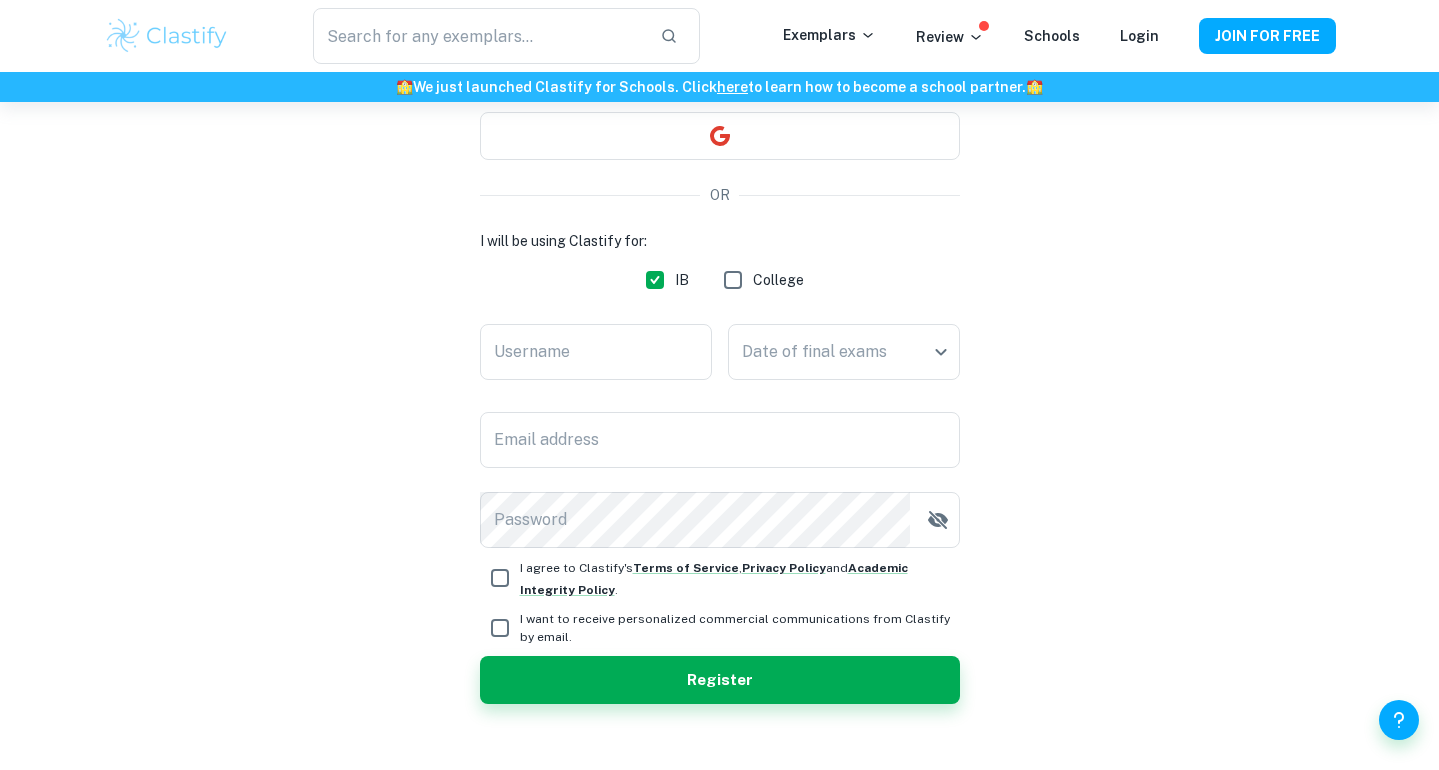 scroll, scrollTop: 224, scrollLeft: 0, axis: vertical 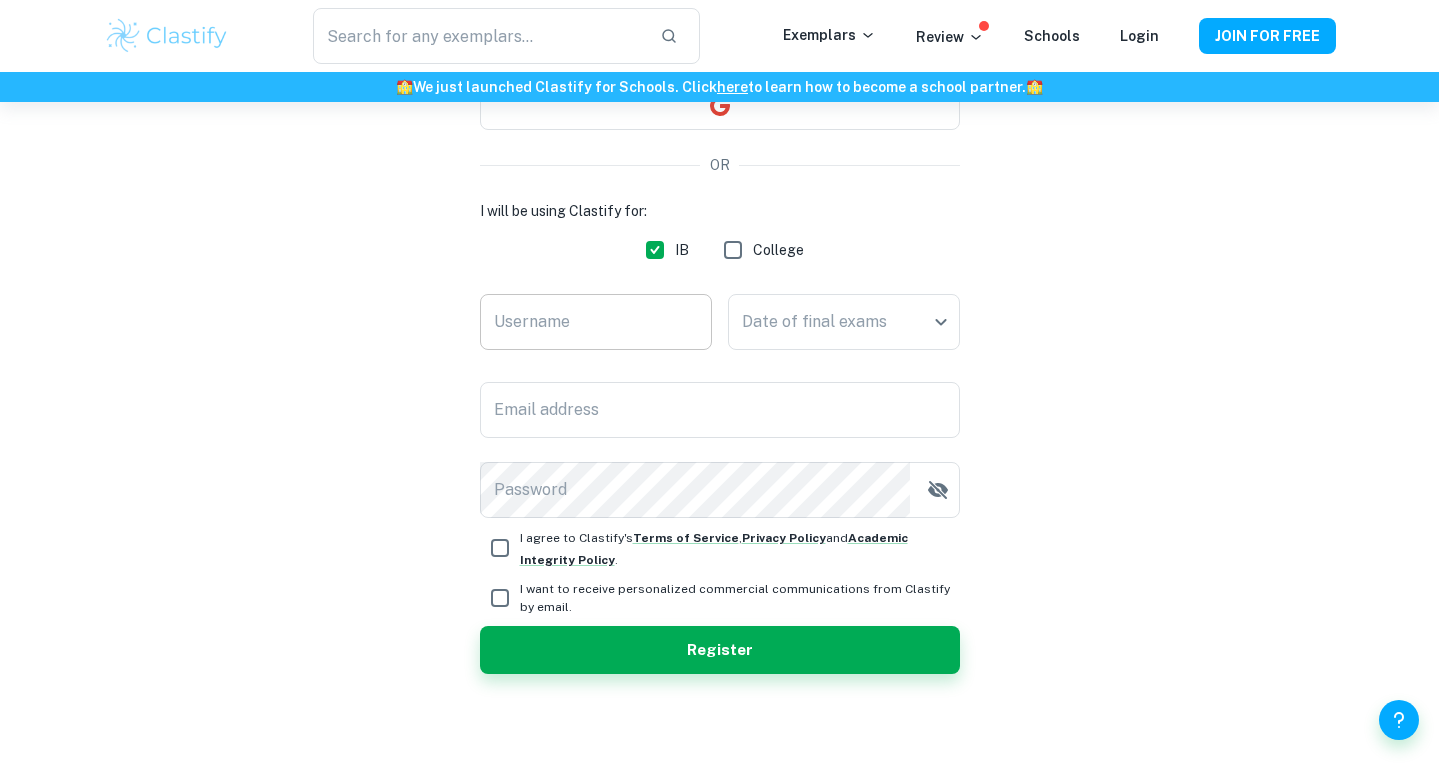 click on "Username" at bounding box center [596, 322] 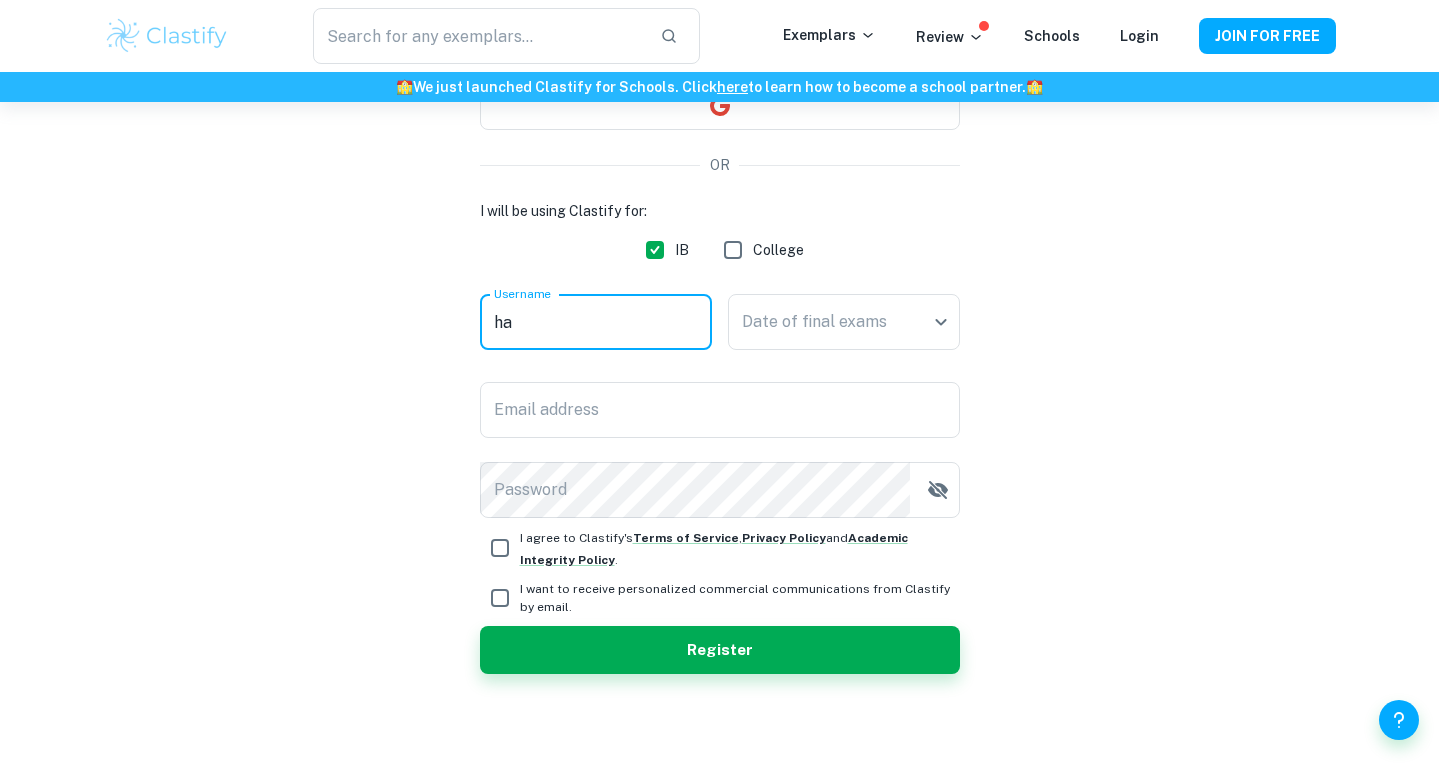 type on "h" 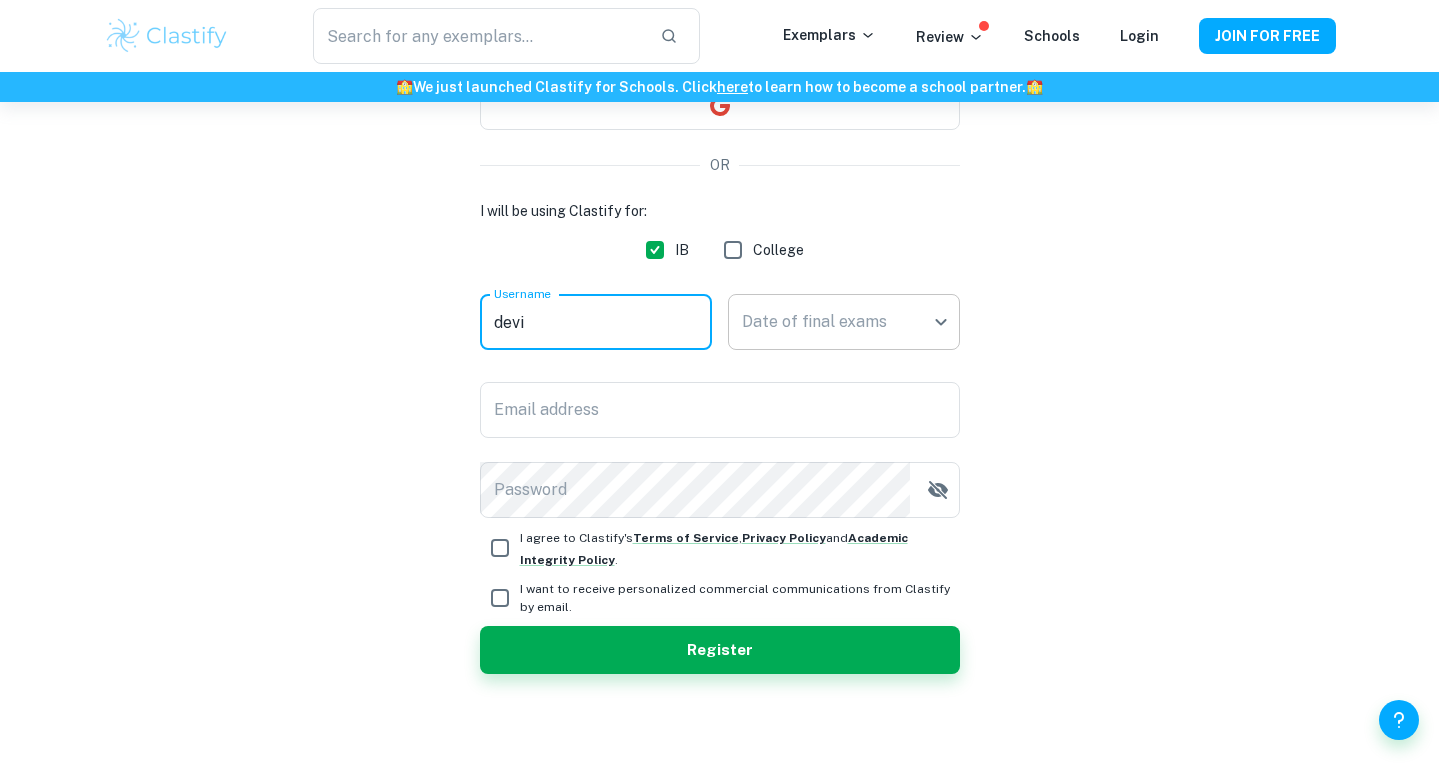 type on "devi" 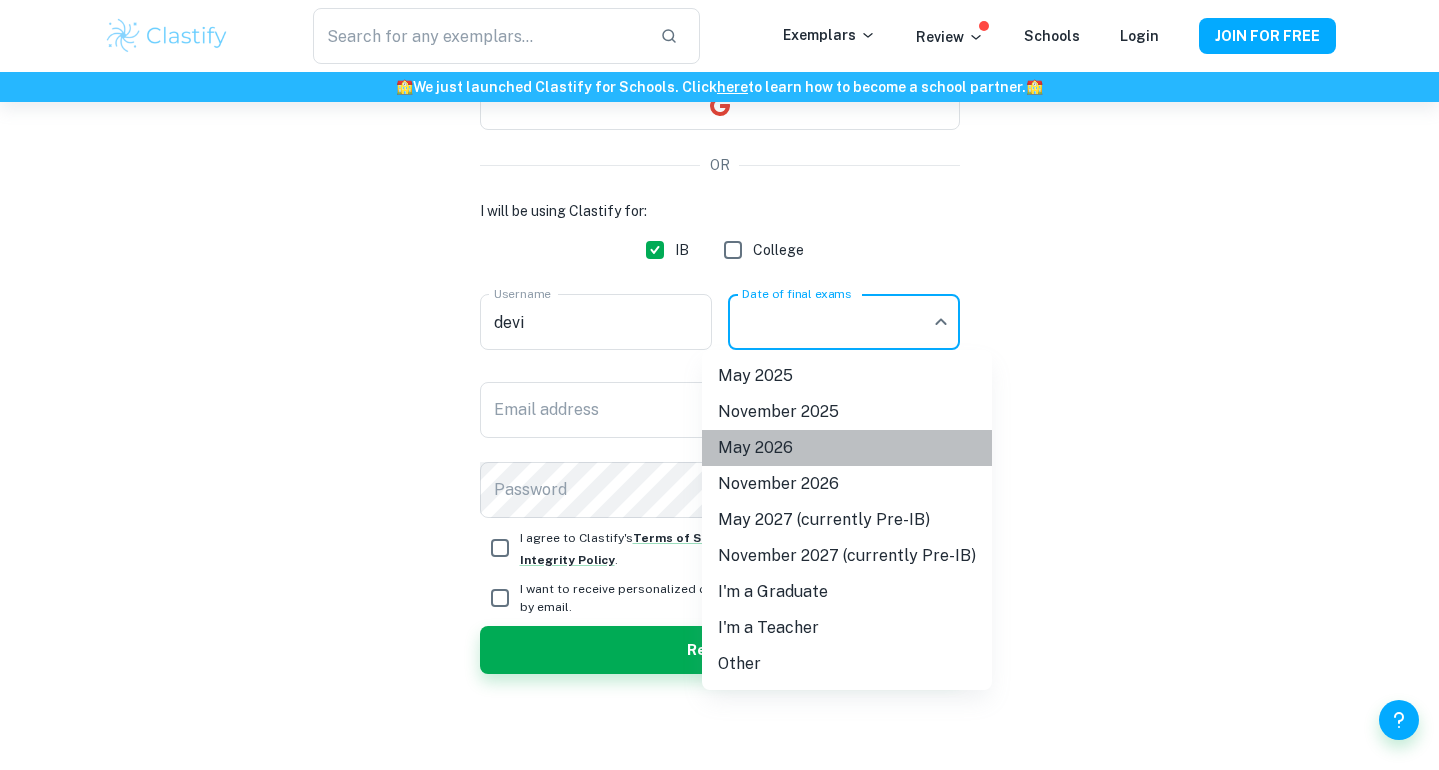 click on "May 2026" at bounding box center [847, 448] 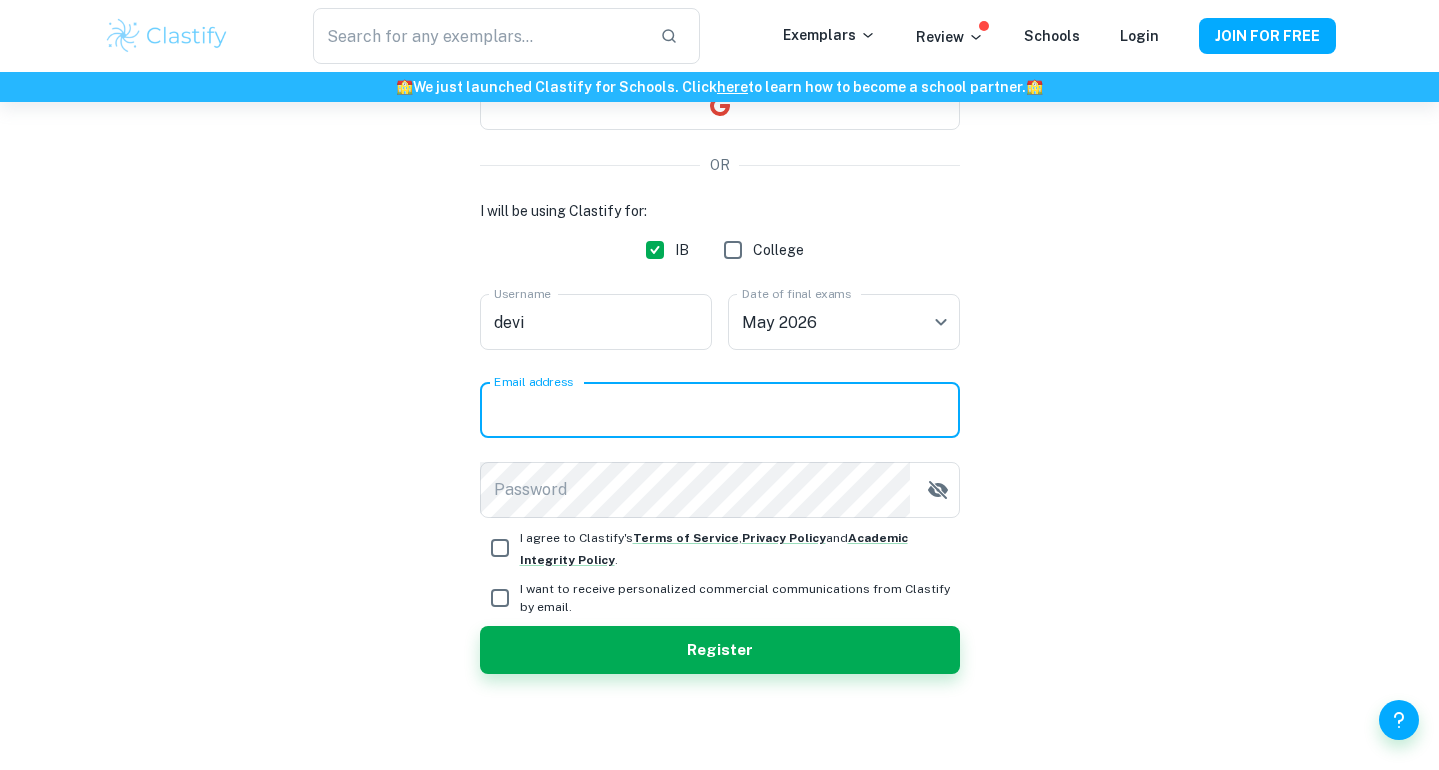 click on "Email address" at bounding box center [720, 410] 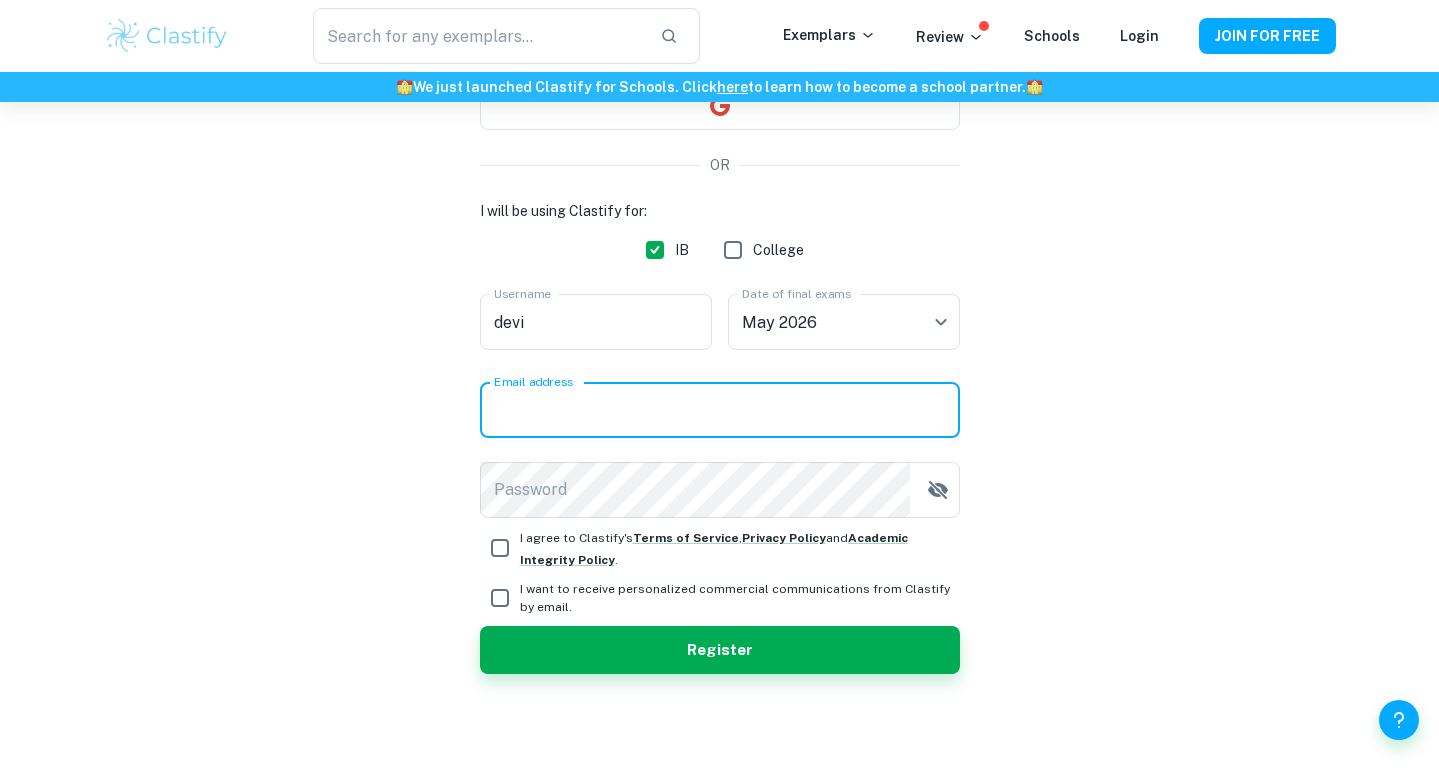 type on "[EMAIL]" 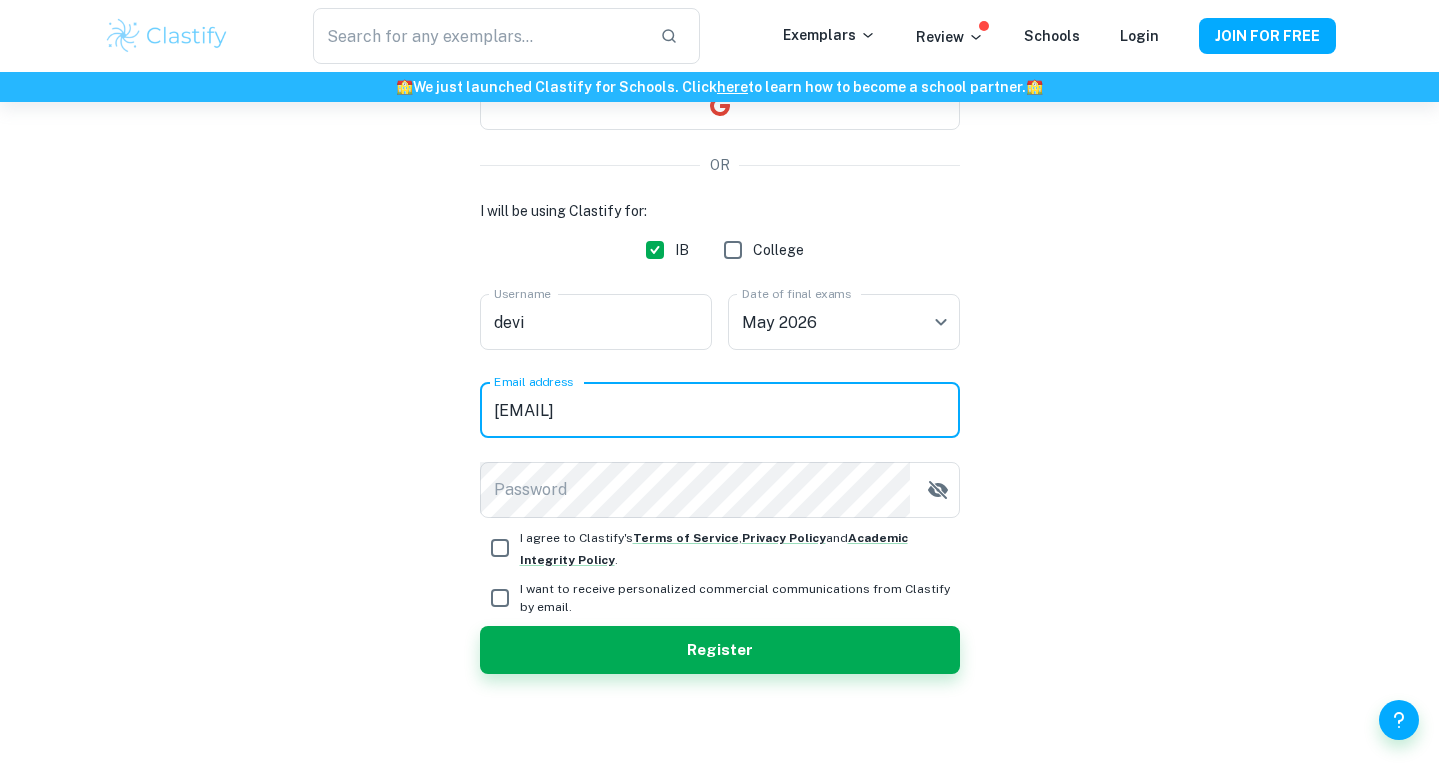 drag, startPoint x: 719, startPoint y: 410, endPoint x: 484, endPoint y: 408, distance: 235.00851 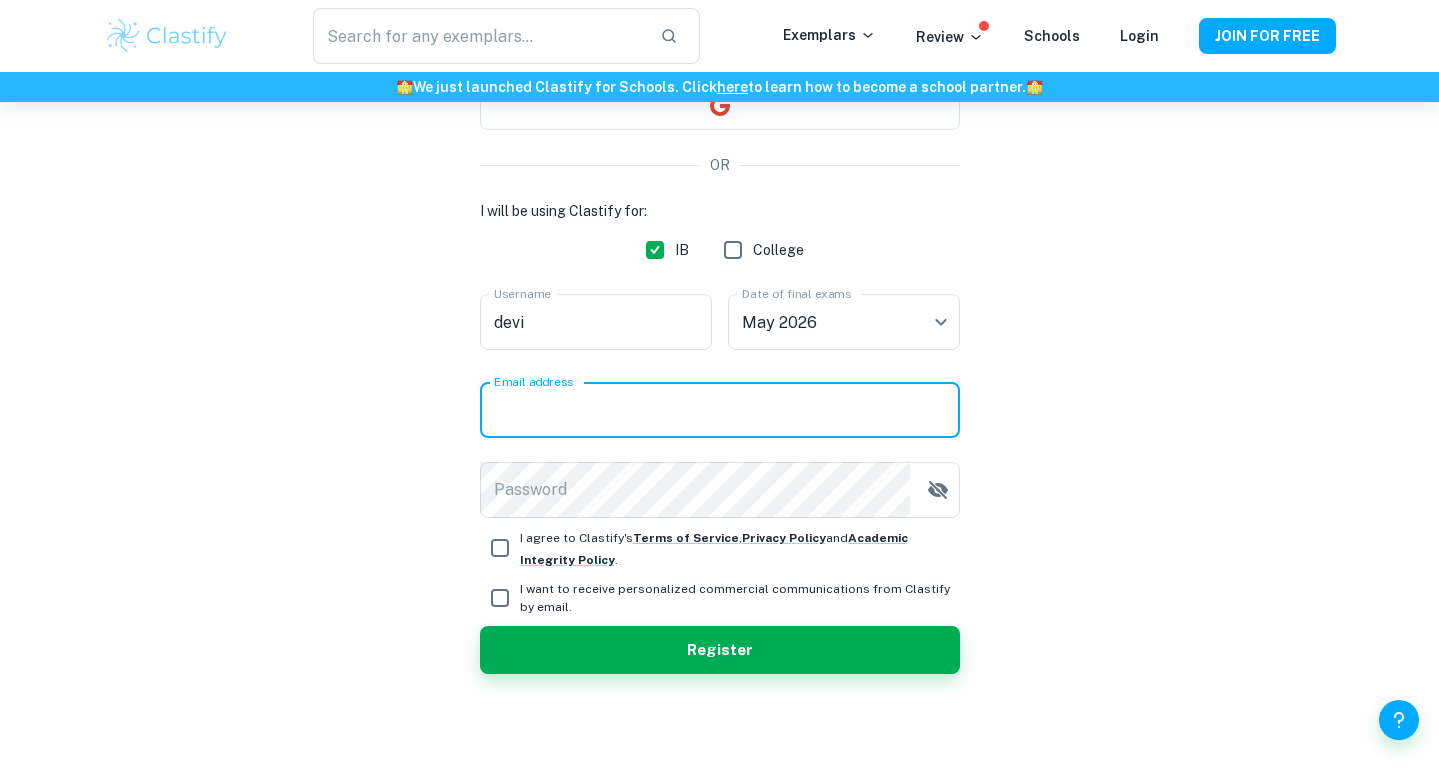 type 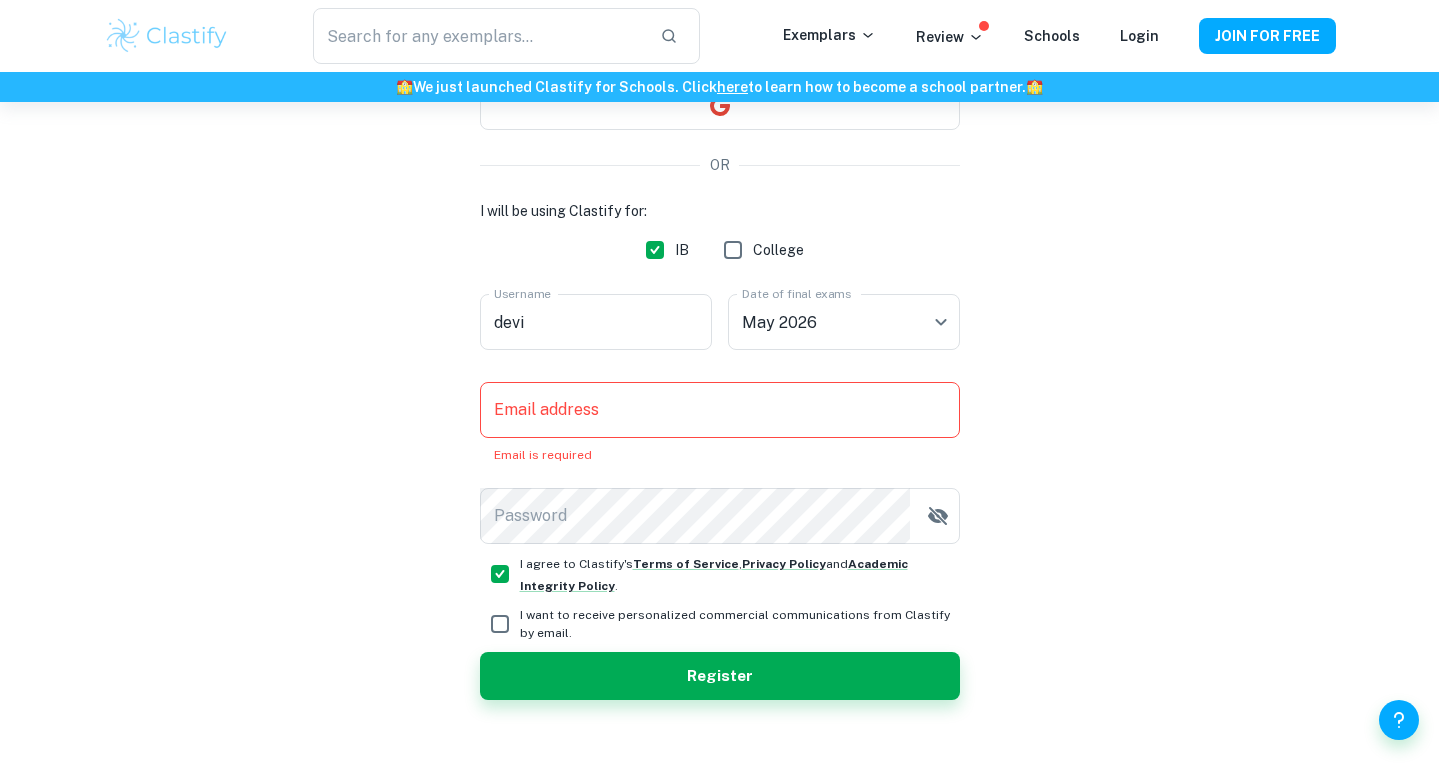 click on "I want to receive personalized commercial communications from Clastify by email." at bounding box center [500, 624] 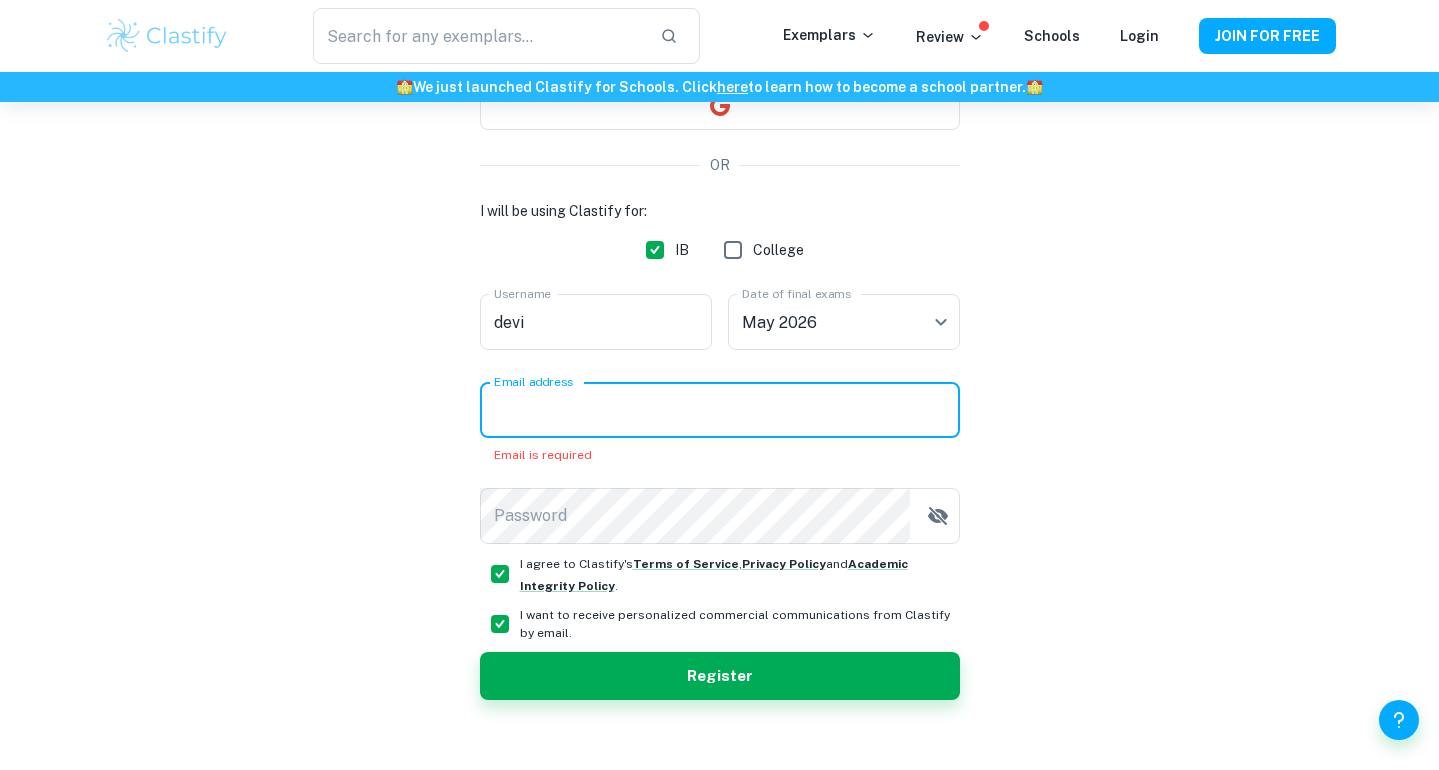 click on "Email address" at bounding box center (720, 410) 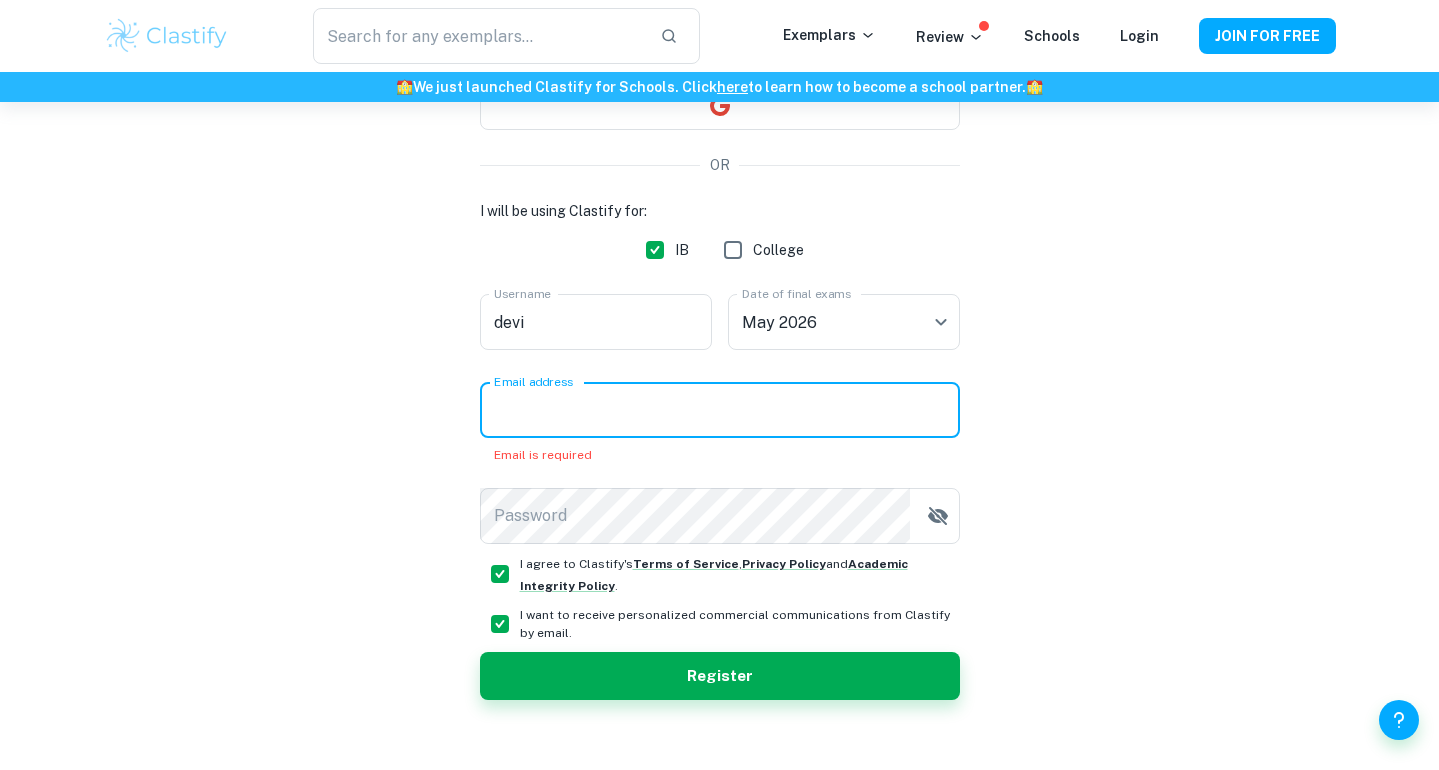 type on "[EMAIL]" 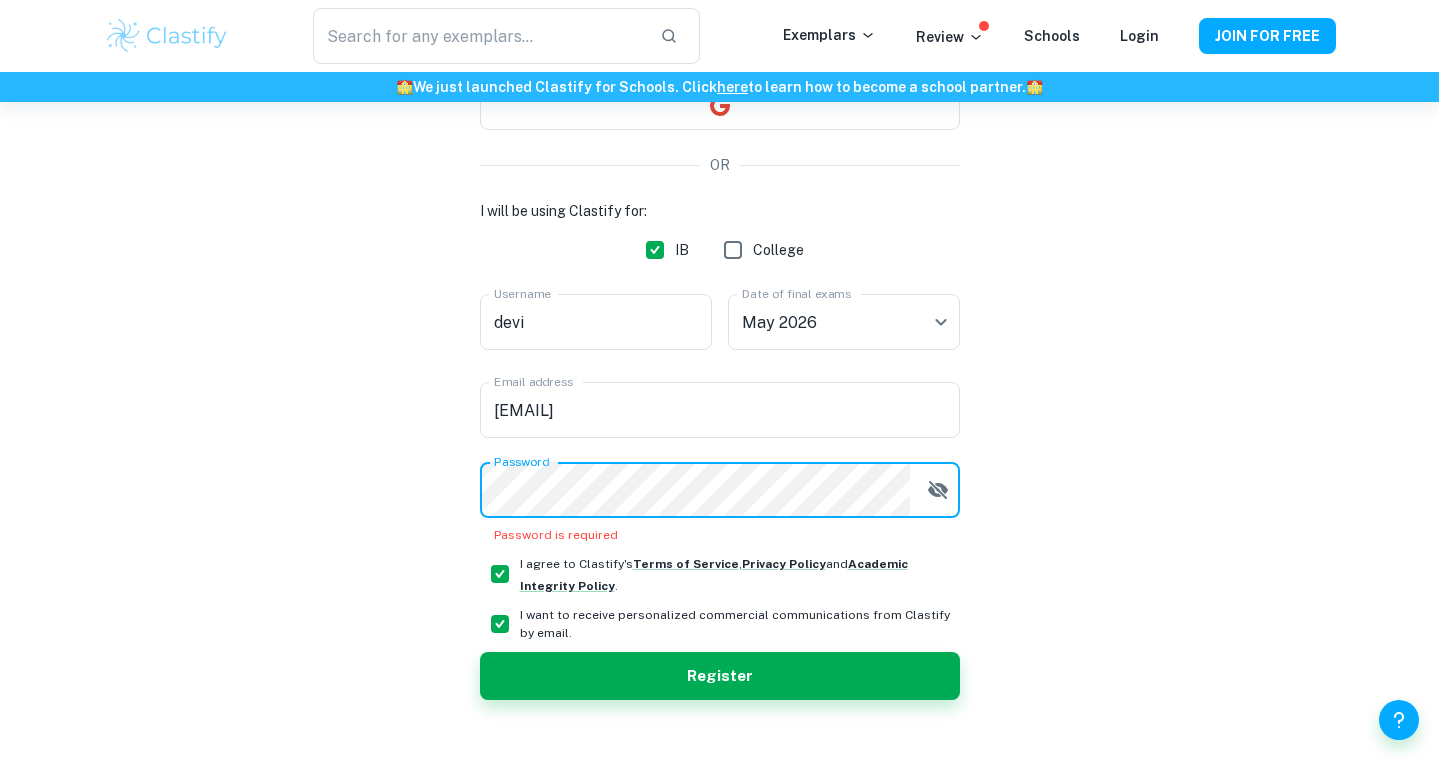 click 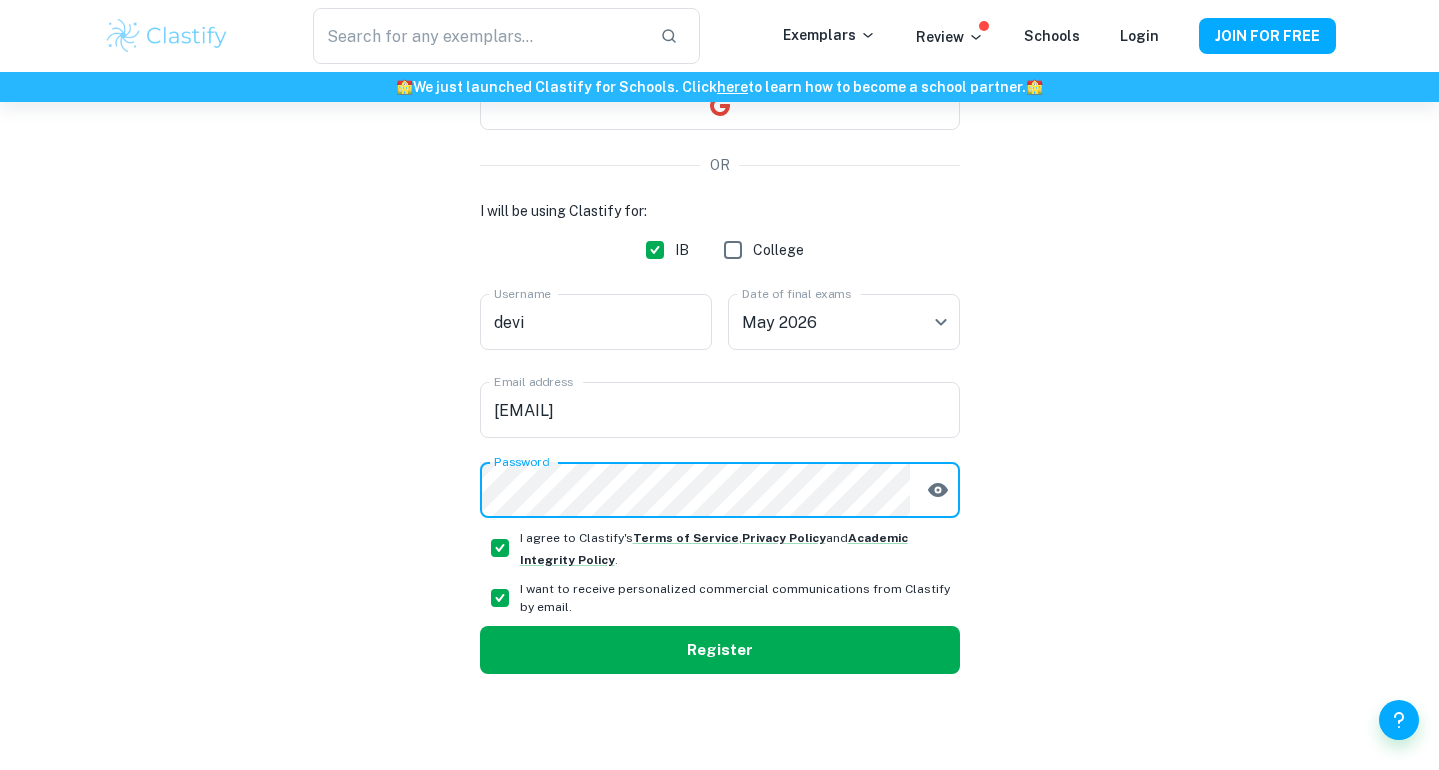 click on "Register" at bounding box center [720, 650] 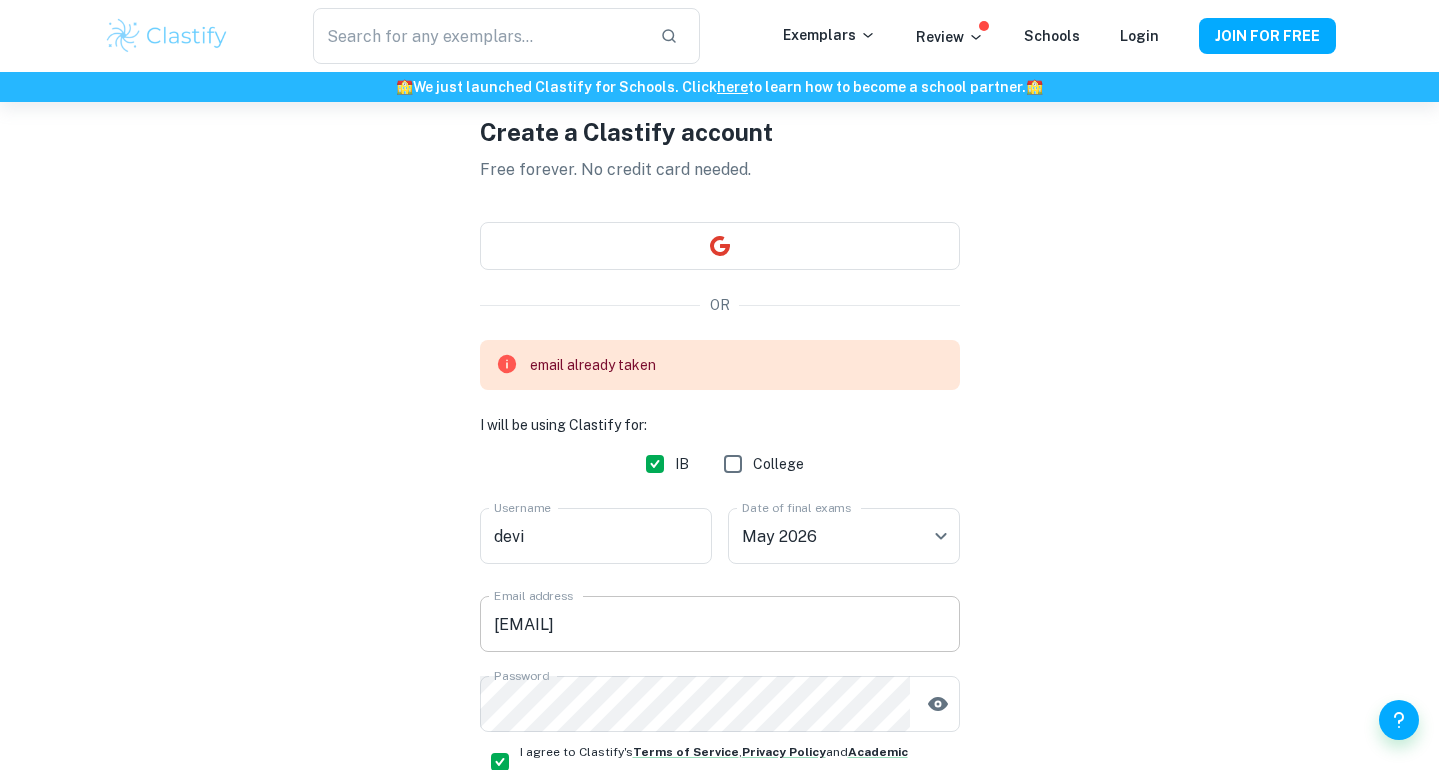 scroll, scrollTop: 0, scrollLeft: 0, axis: both 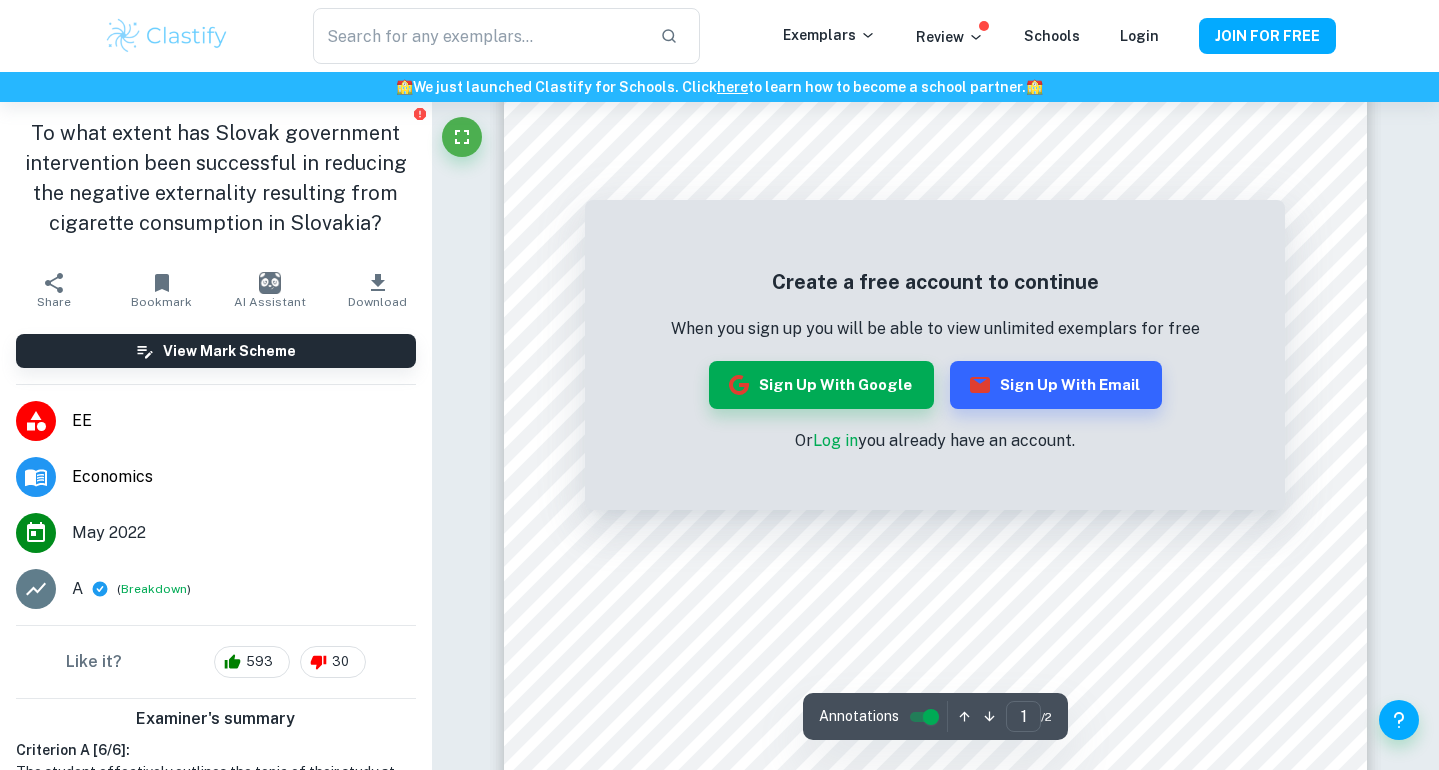 click on "Log in" at bounding box center (835, 440) 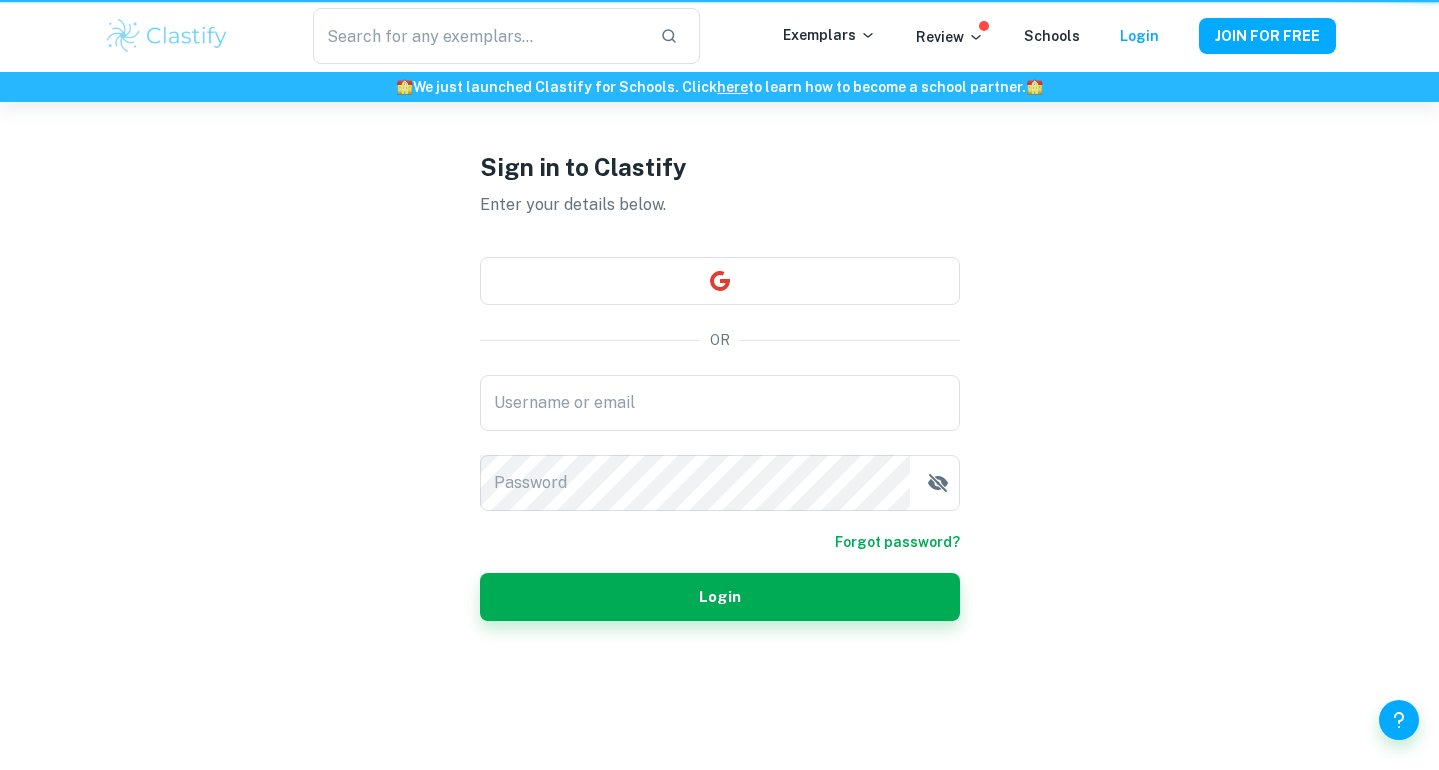 scroll, scrollTop: 0, scrollLeft: 0, axis: both 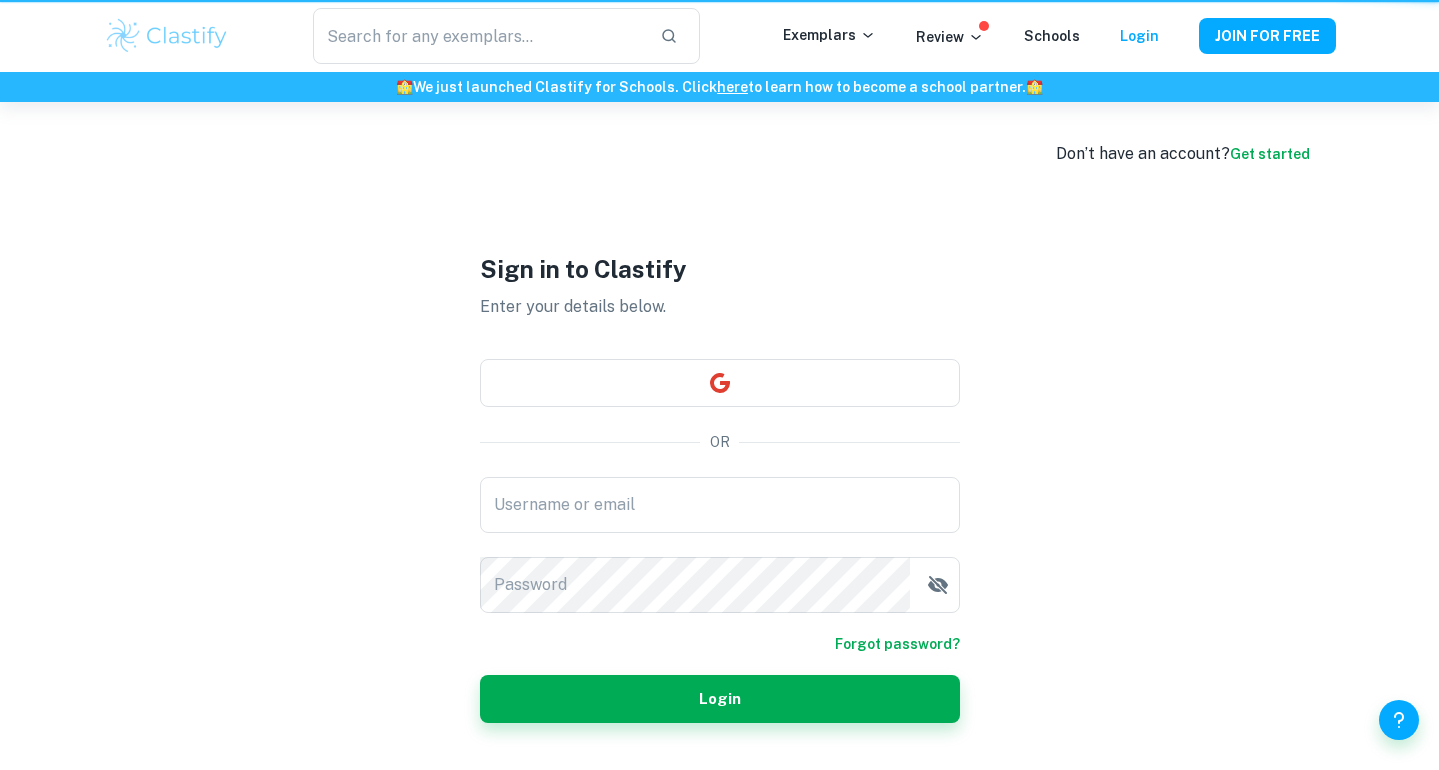 type on "[EMAIL]" 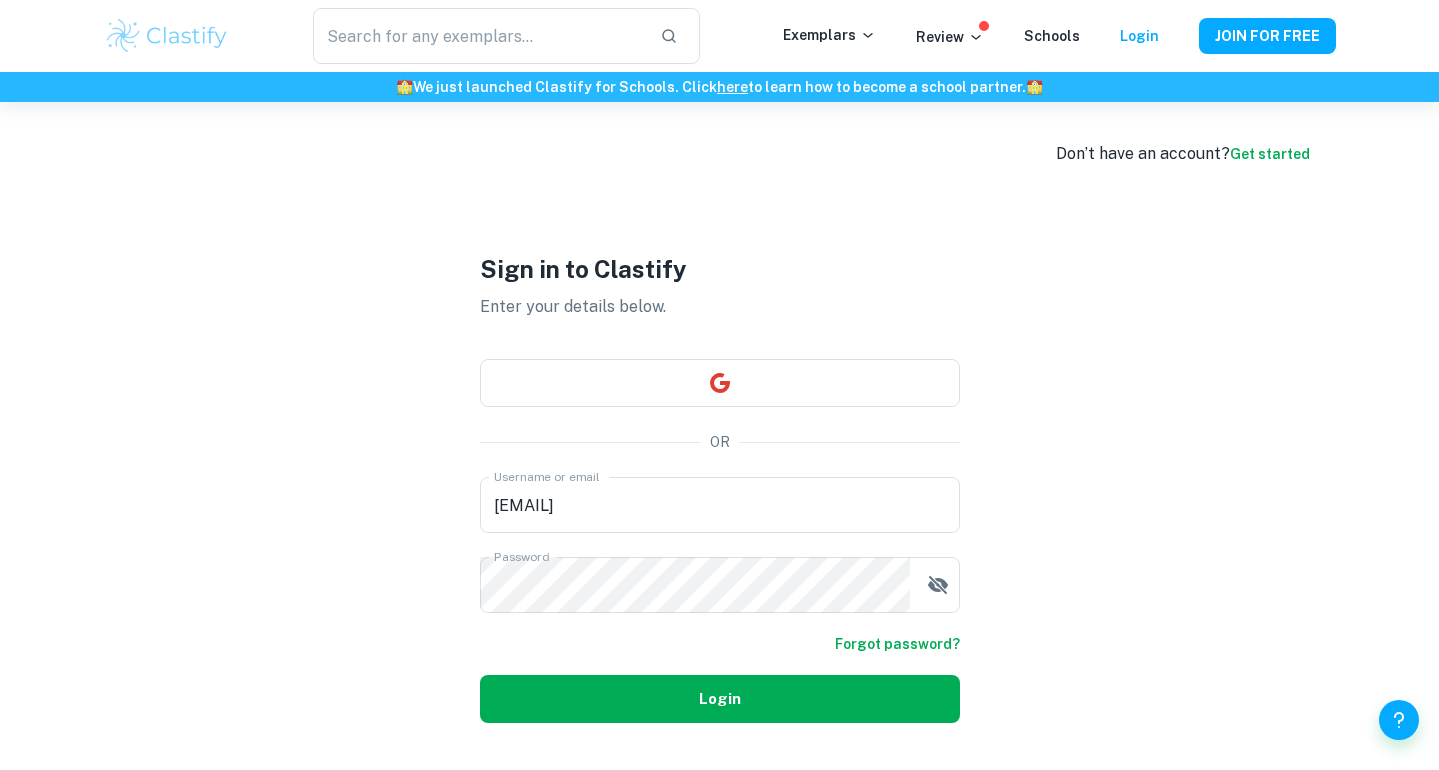 click on "Login" at bounding box center (720, 699) 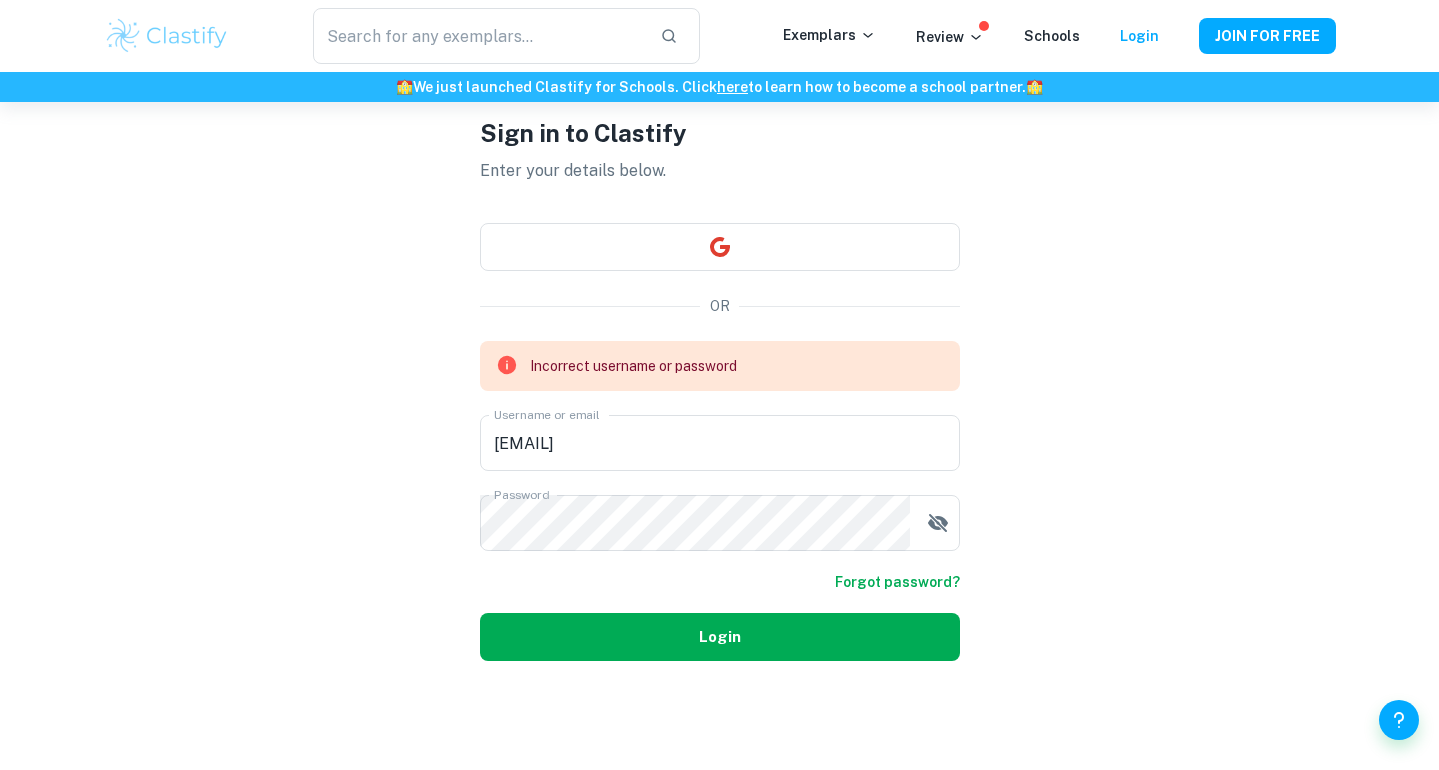 scroll, scrollTop: 102, scrollLeft: 0, axis: vertical 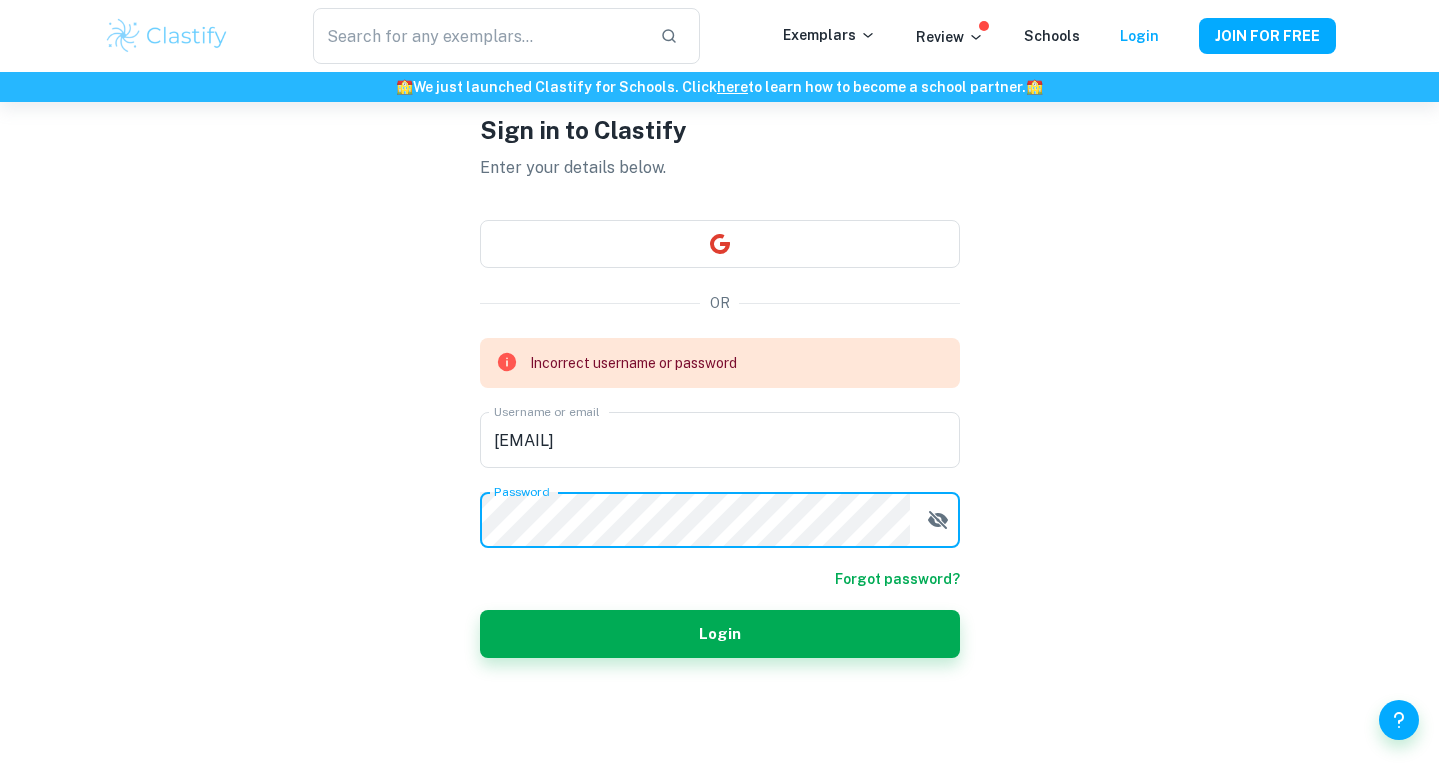 click on "Don’t have an account?   Get started Sign in to Clastify Enter your details below. OR Incorrect username or password Username or email [EMAIL] Username or email Password Password Forgot password? Login" at bounding box center [720, 385] 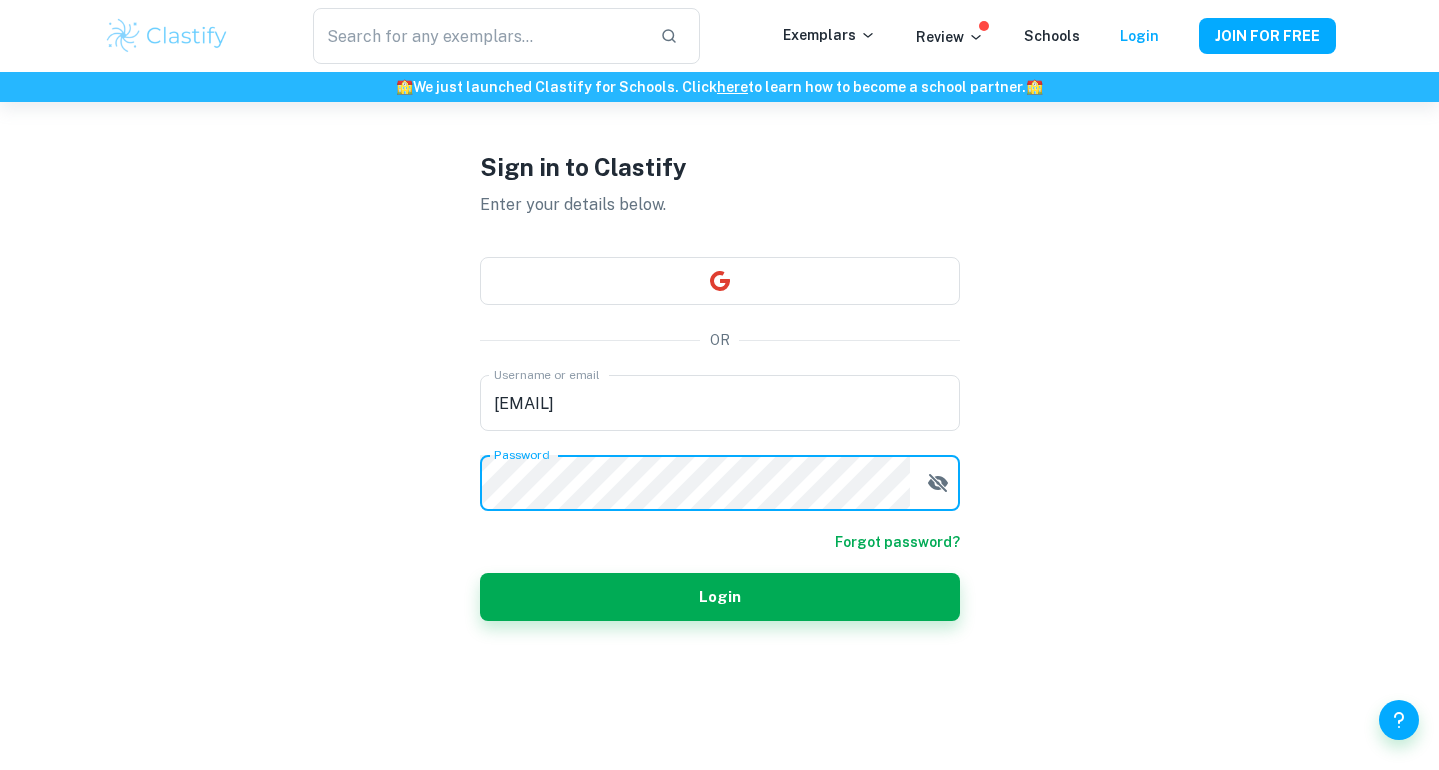 click at bounding box center [938, 483] 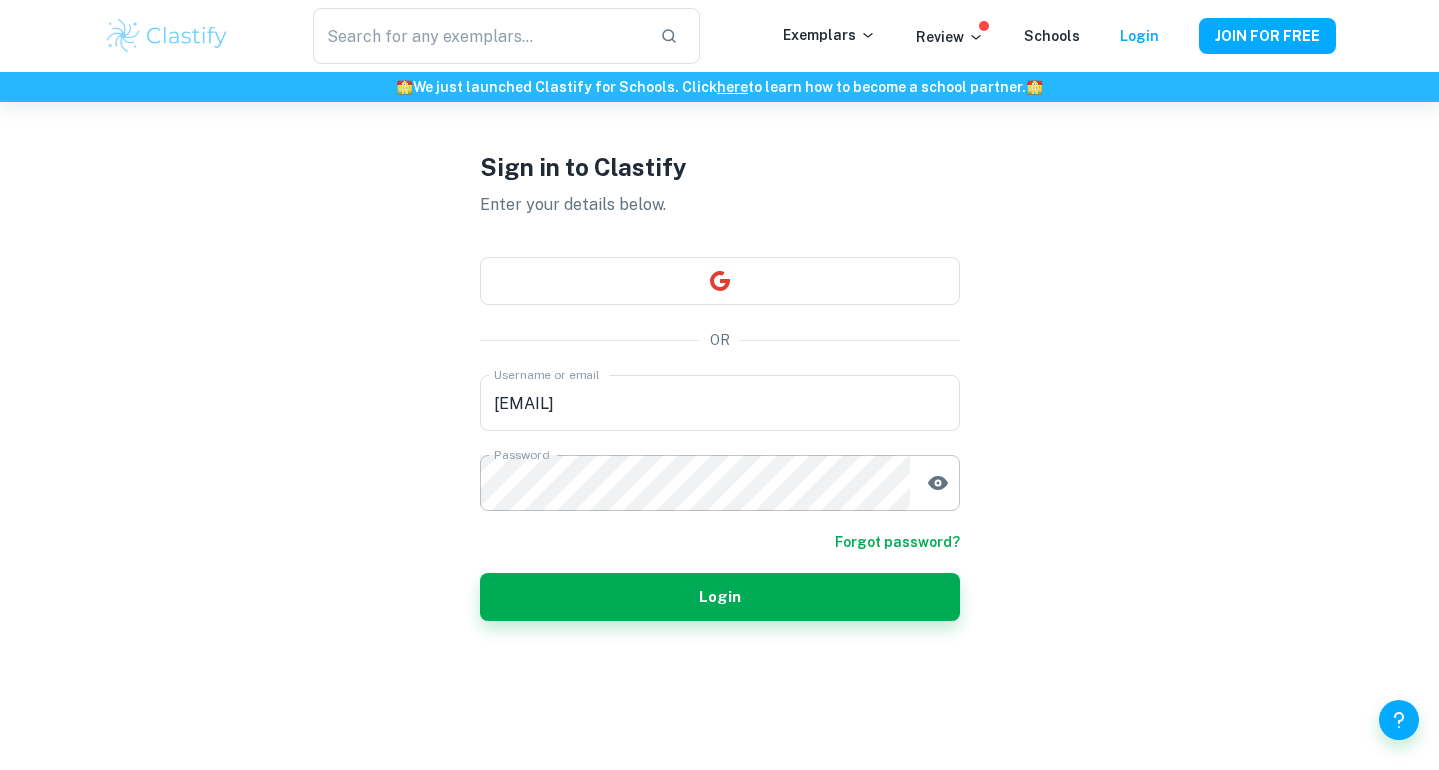 type 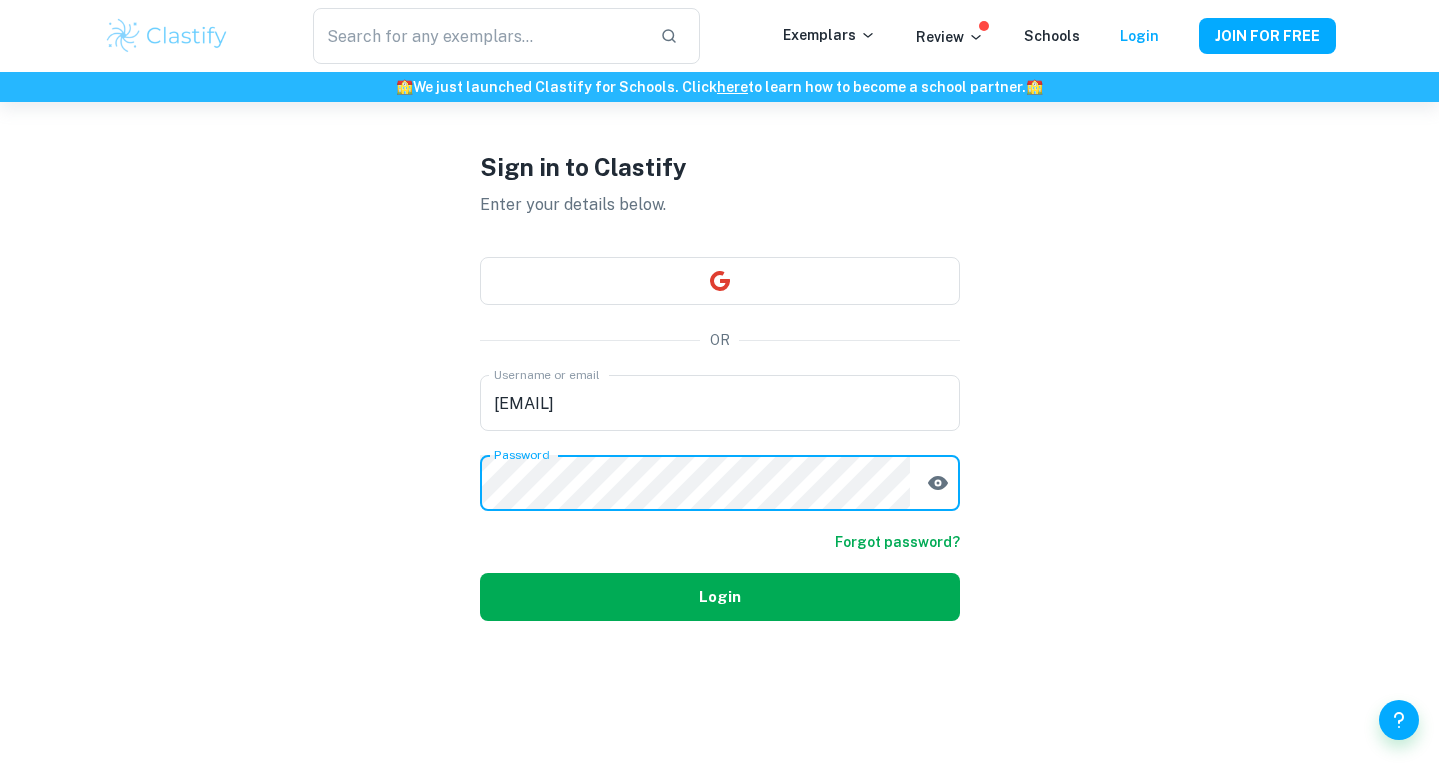 click on "Login" at bounding box center (720, 597) 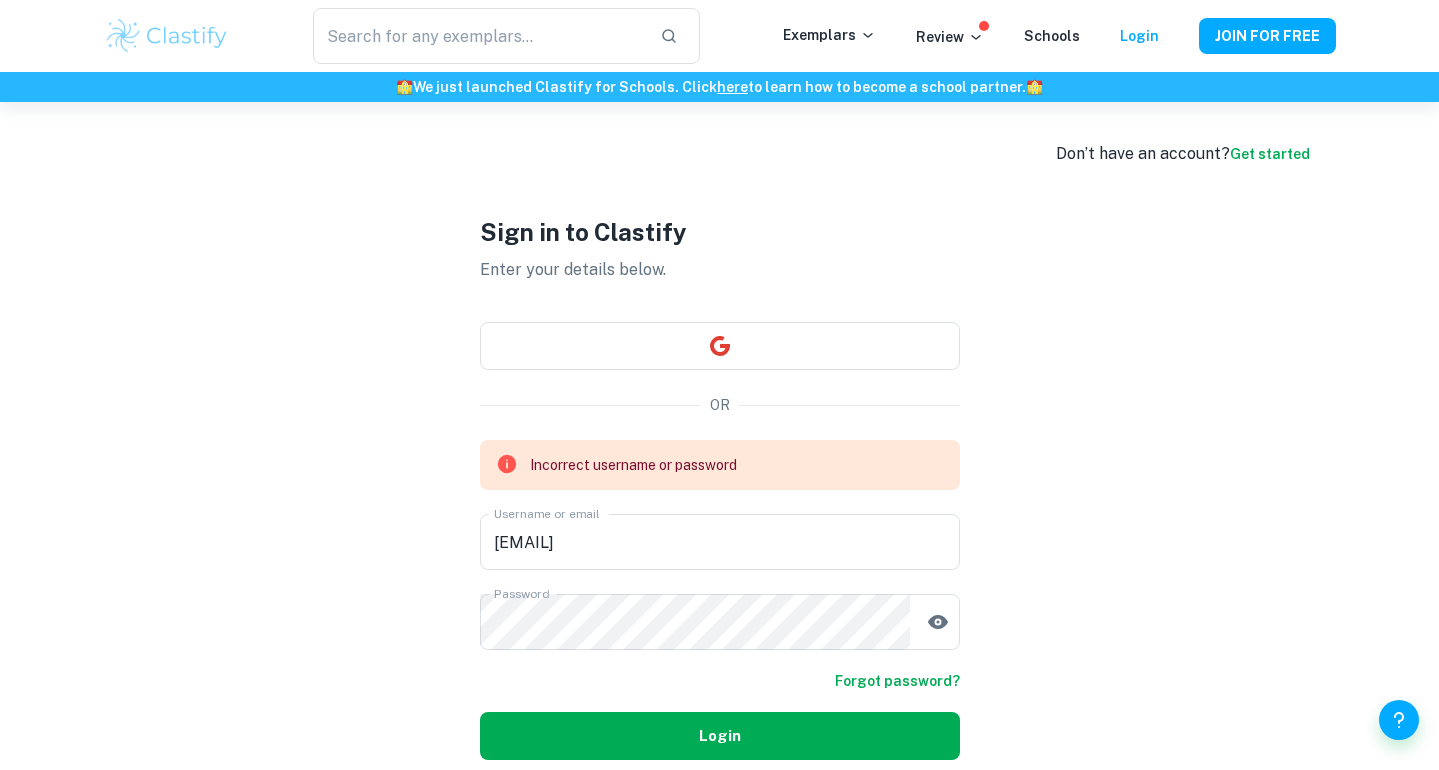 scroll, scrollTop: 102, scrollLeft: 0, axis: vertical 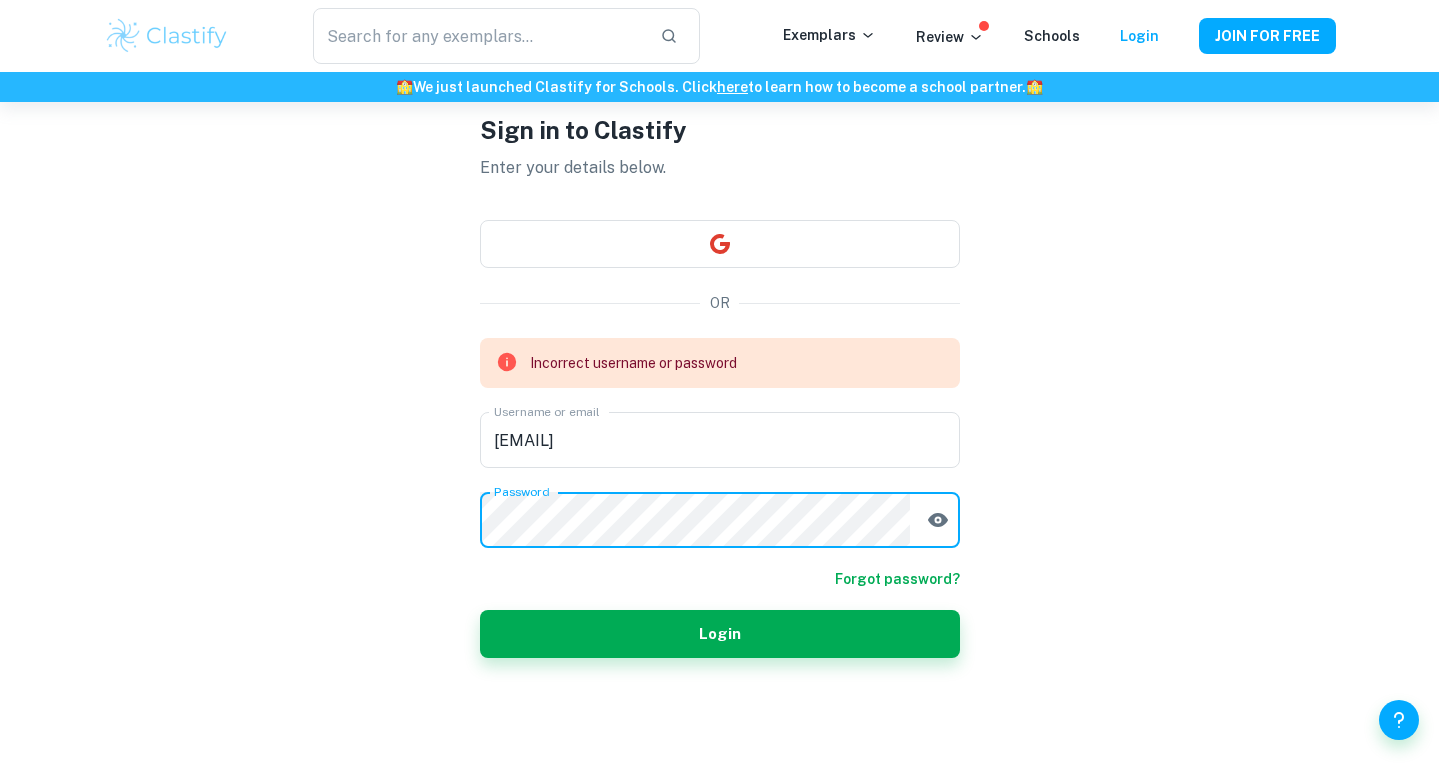 click on "Sign in to Clastify Enter your details below. OR Incorrect username or password Username or email [EMAIL] Username or email Password Password Forgot password? Login" at bounding box center (720, 385) 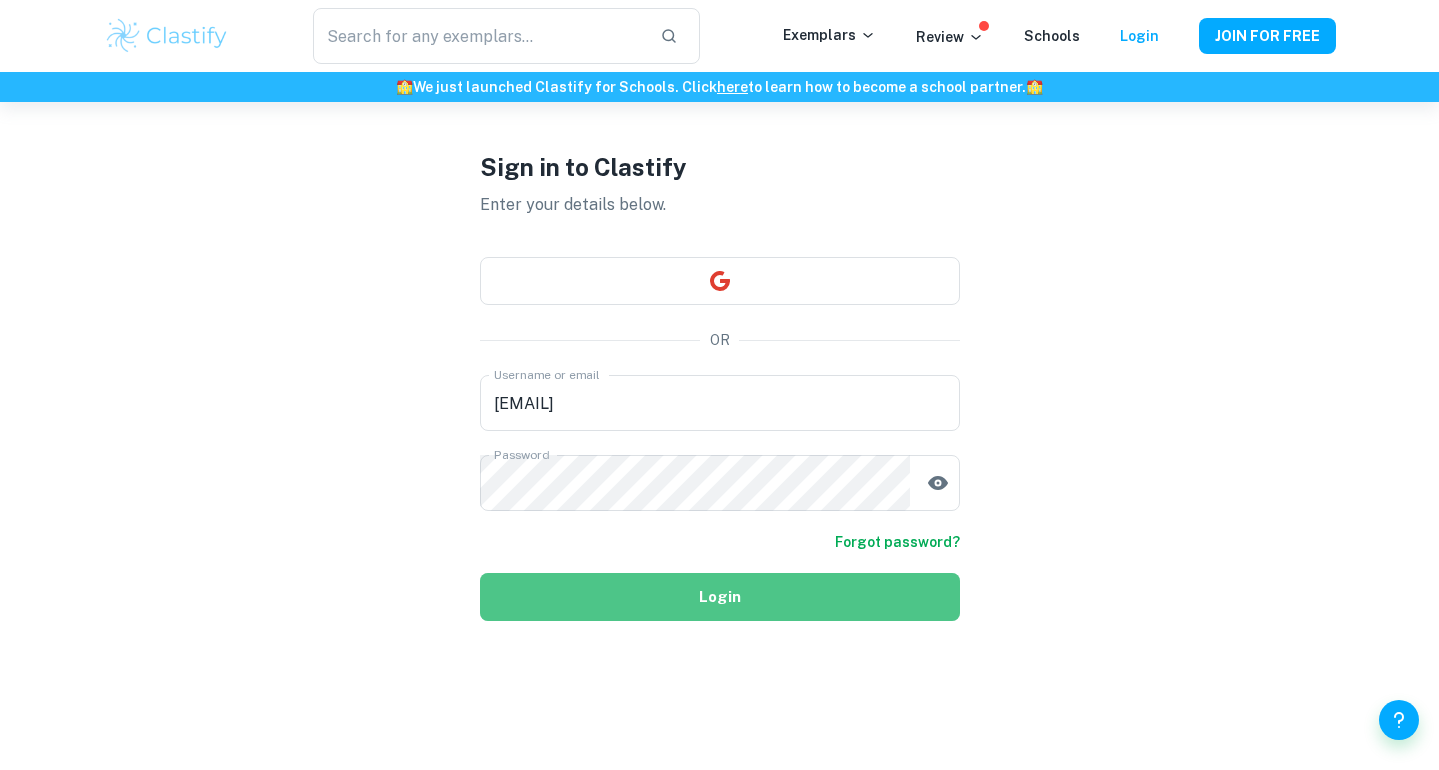 click on "Login" at bounding box center (720, 597) 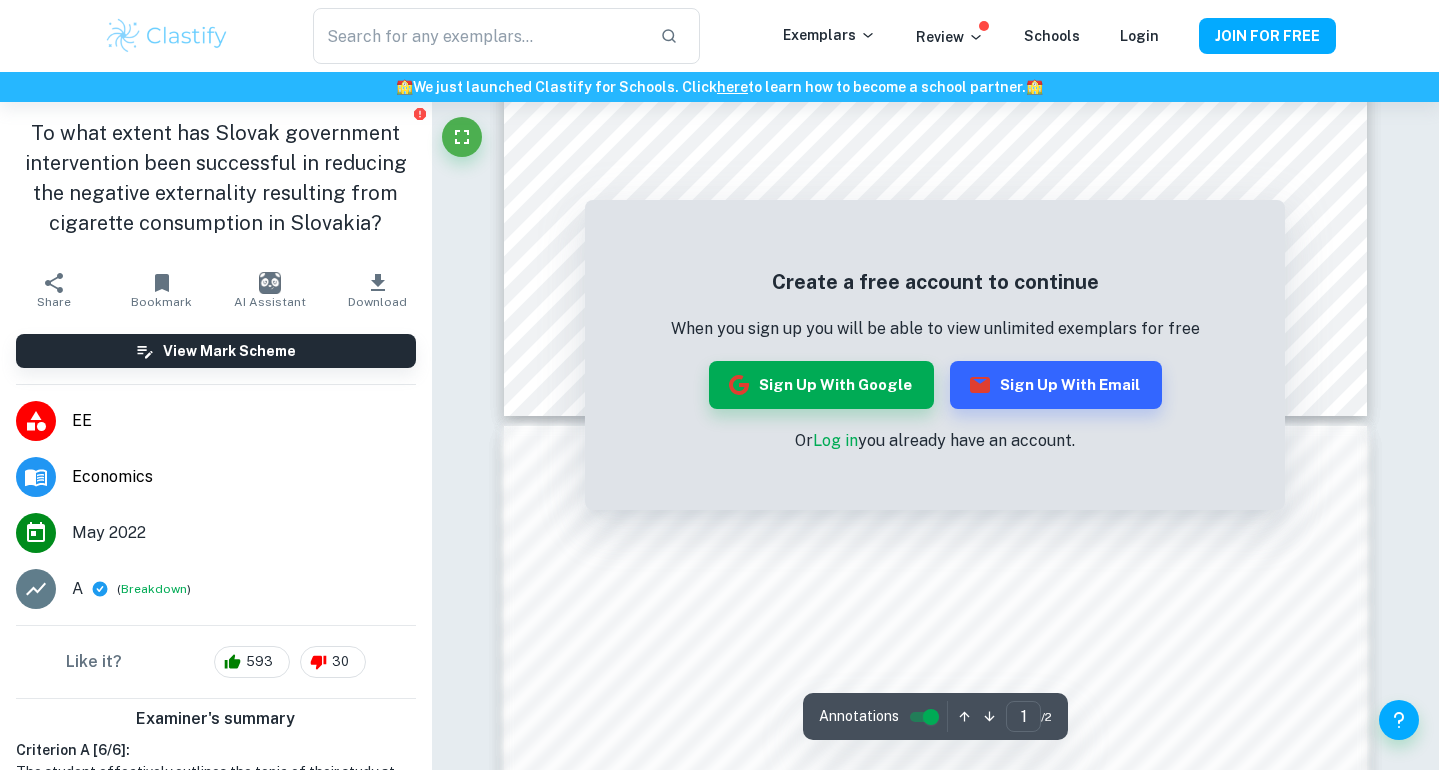 scroll, scrollTop: 853, scrollLeft: 0, axis: vertical 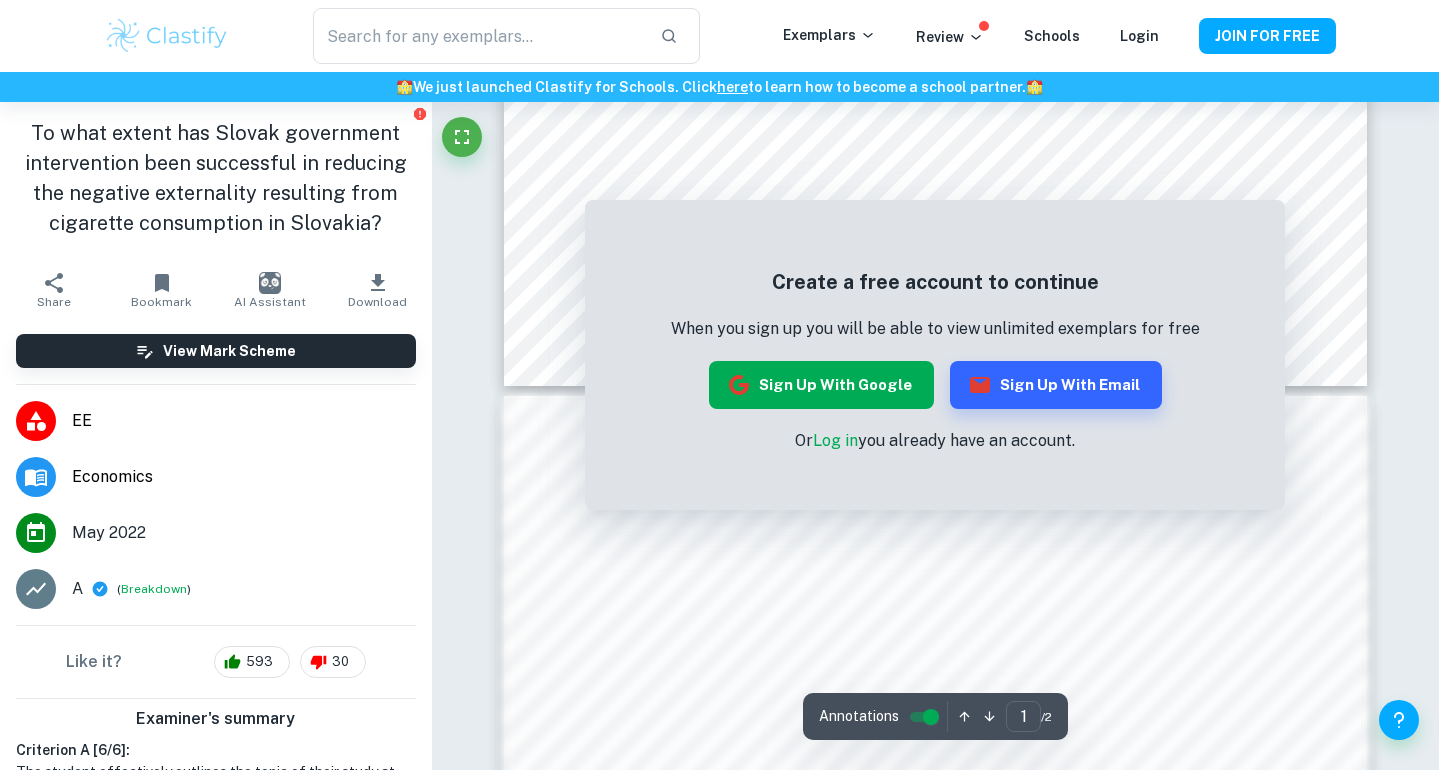 click on "Sign up with Google" at bounding box center [821, 385] 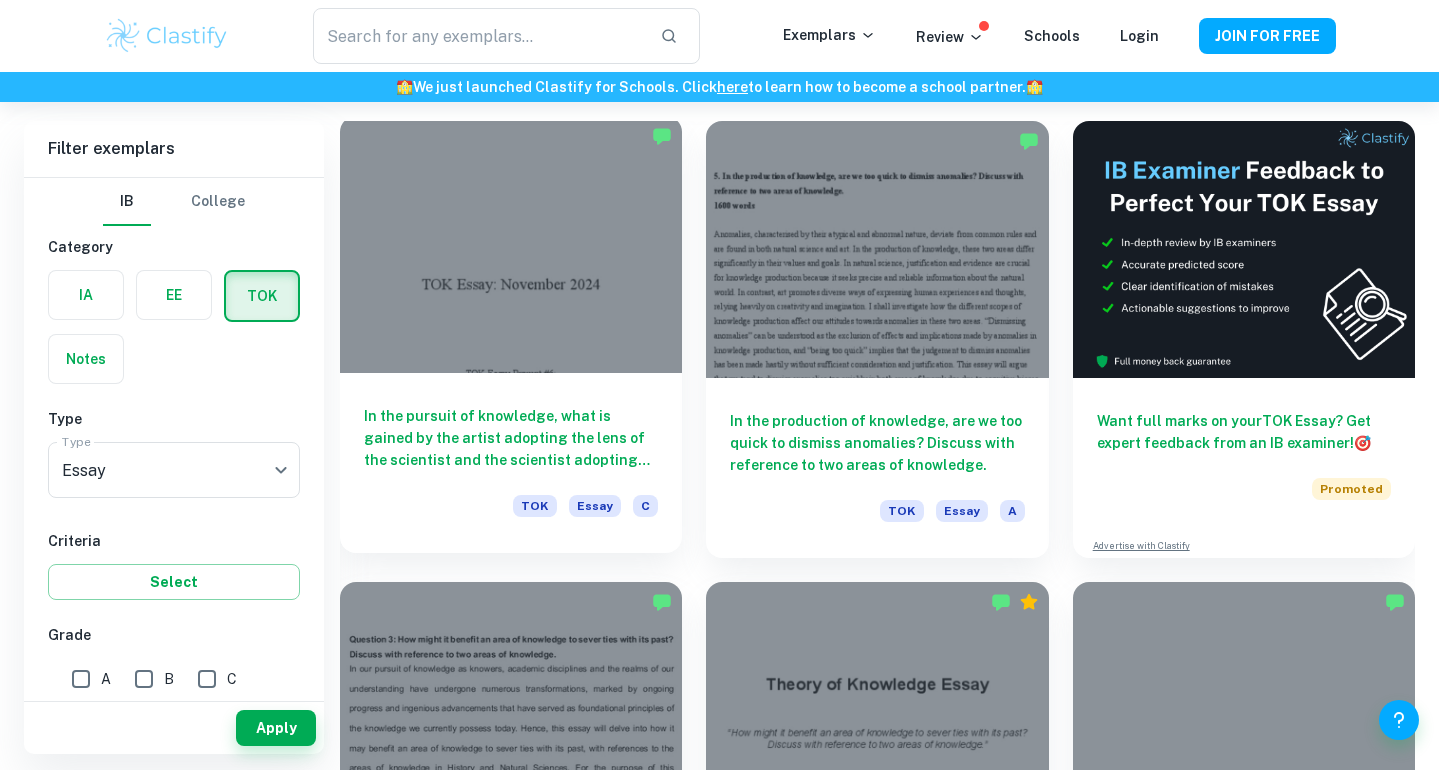 scroll, scrollTop: 546, scrollLeft: 0, axis: vertical 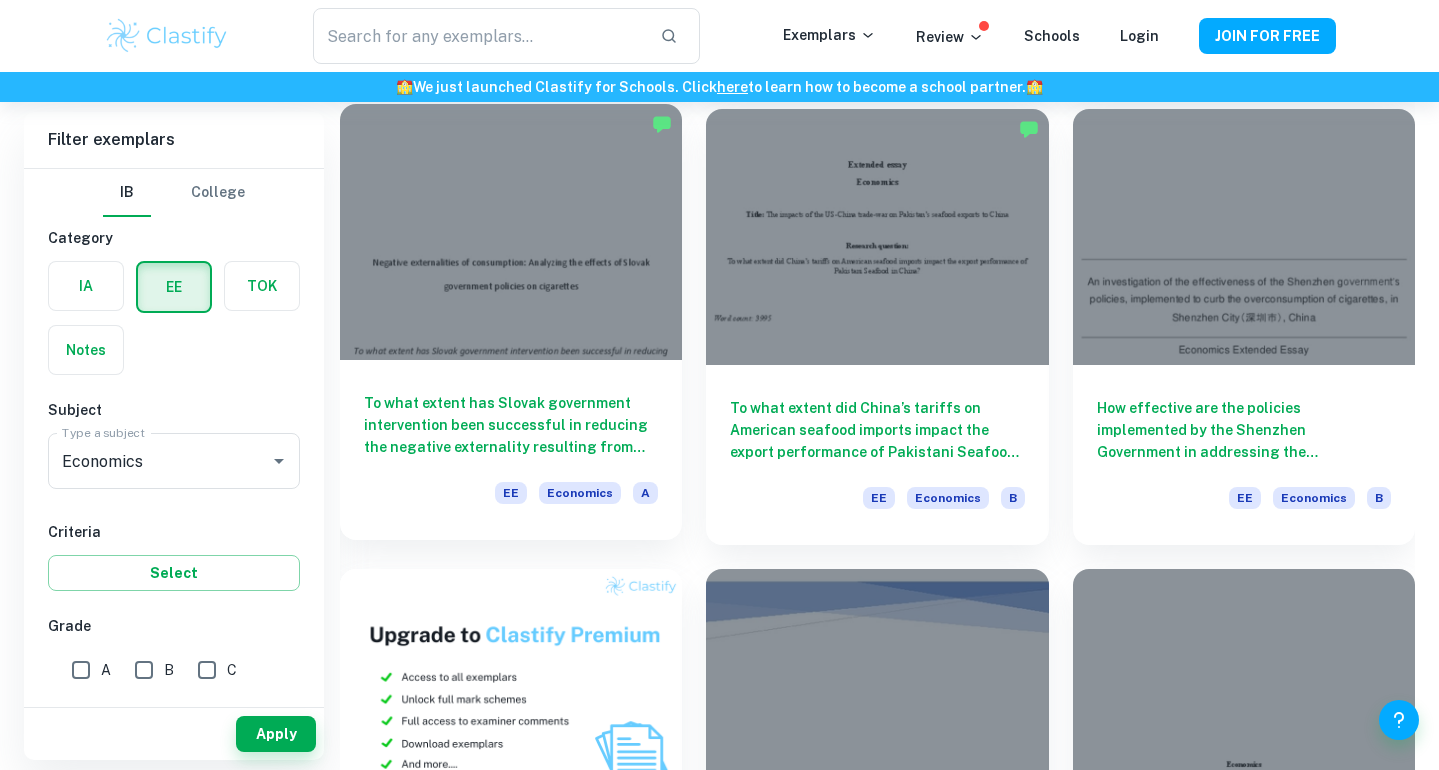click at bounding box center (511, 232) 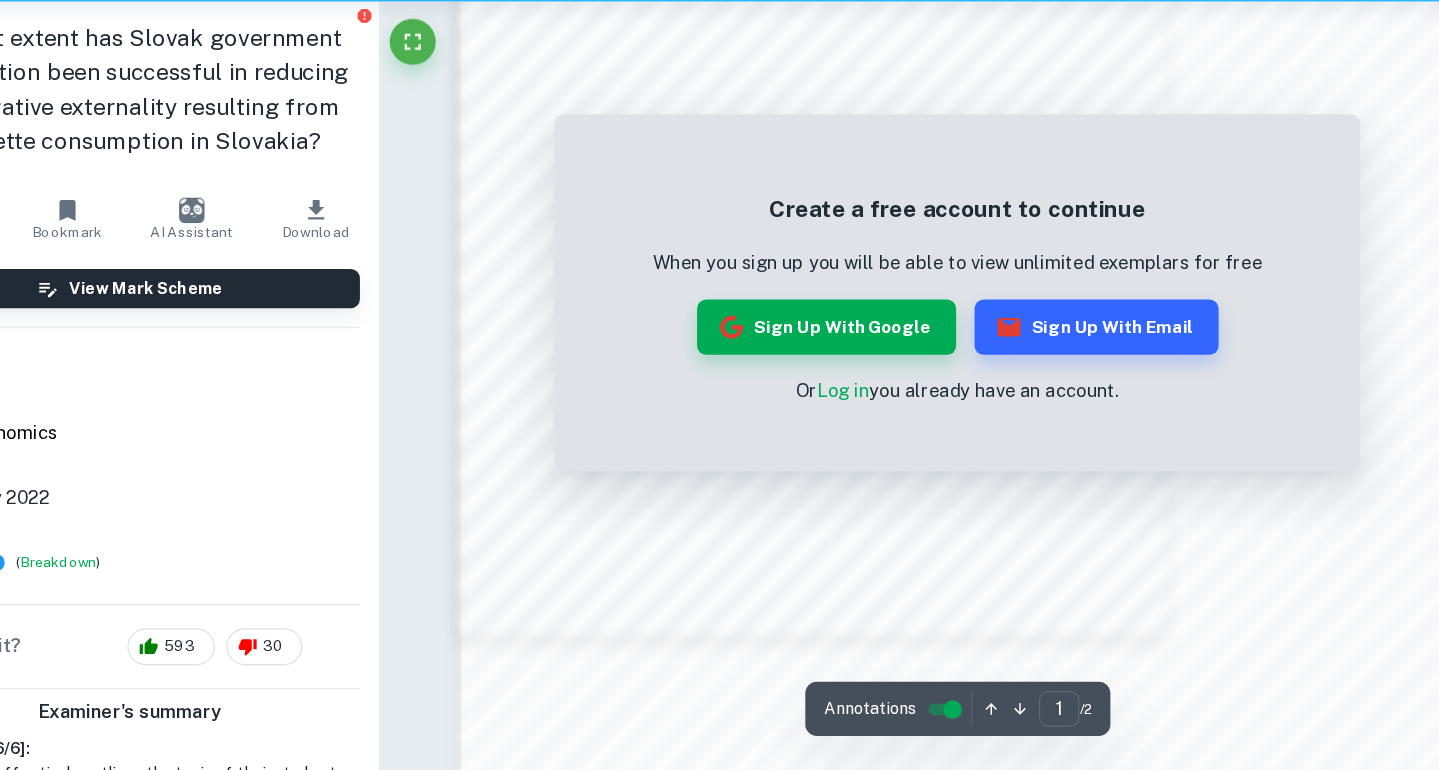 scroll, scrollTop: 1733, scrollLeft: 0, axis: vertical 